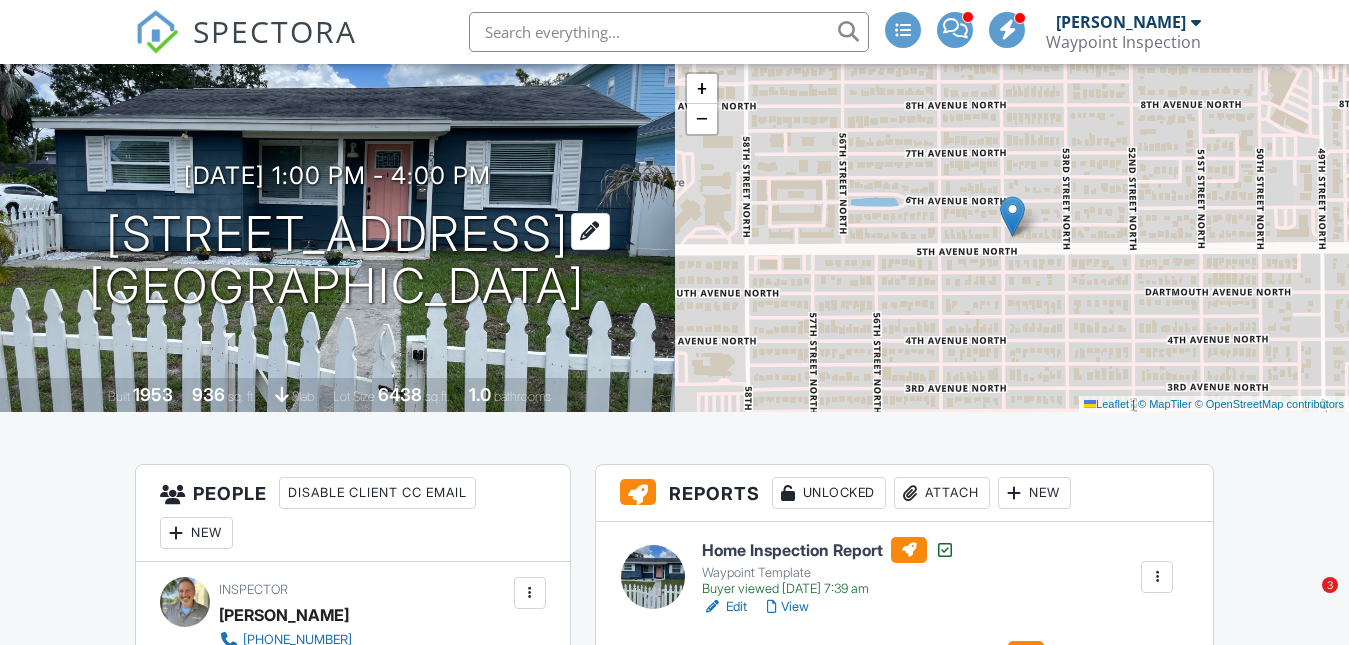 scroll, scrollTop: 209, scrollLeft: 0, axis: vertical 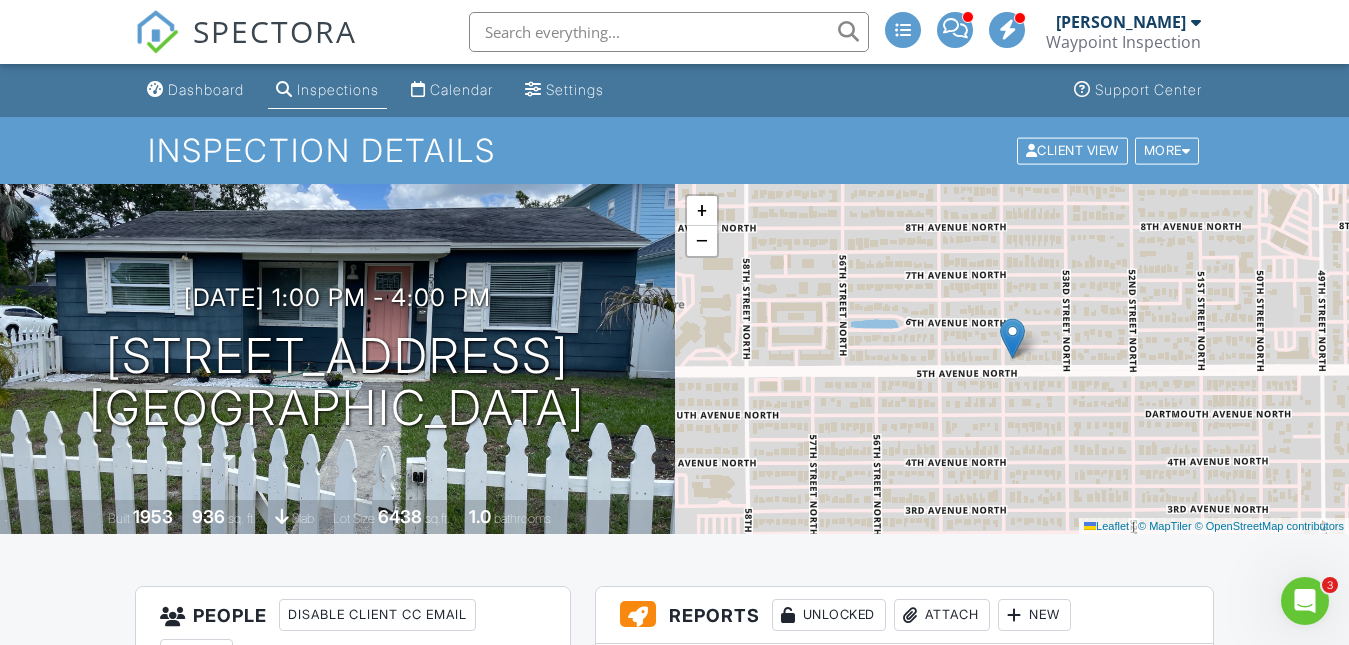 click at bounding box center [669, 32] 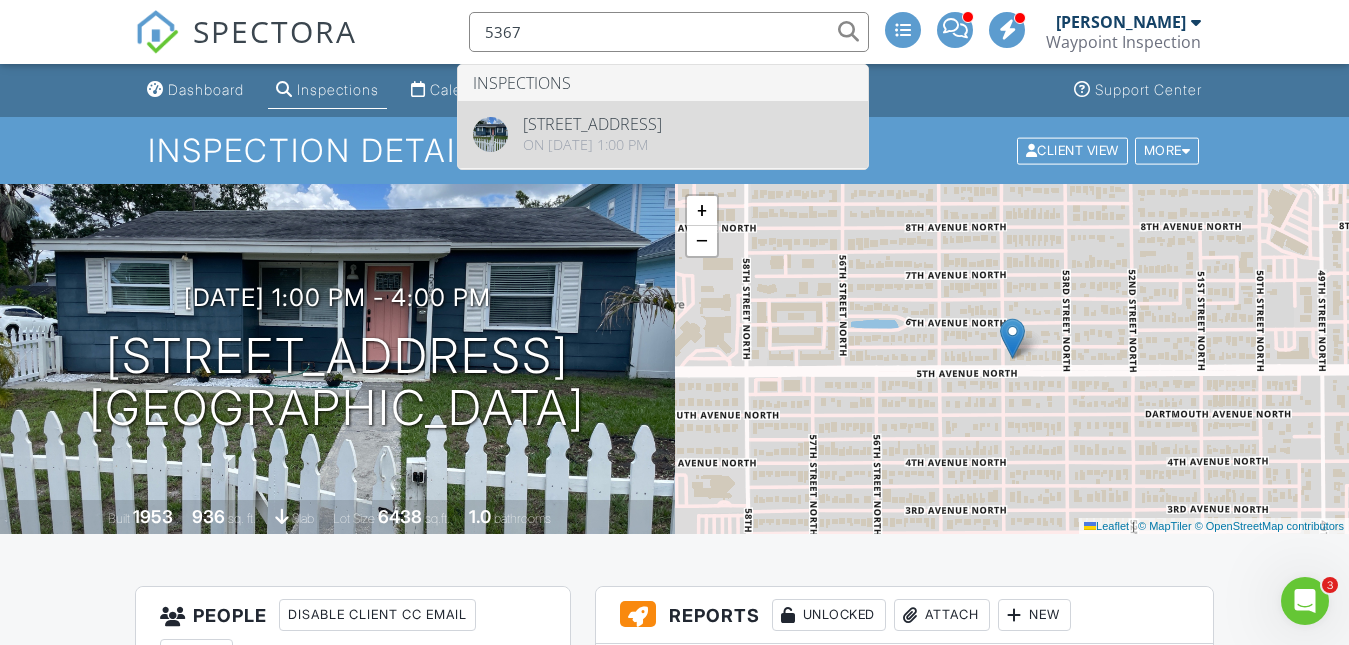 type on "5367" 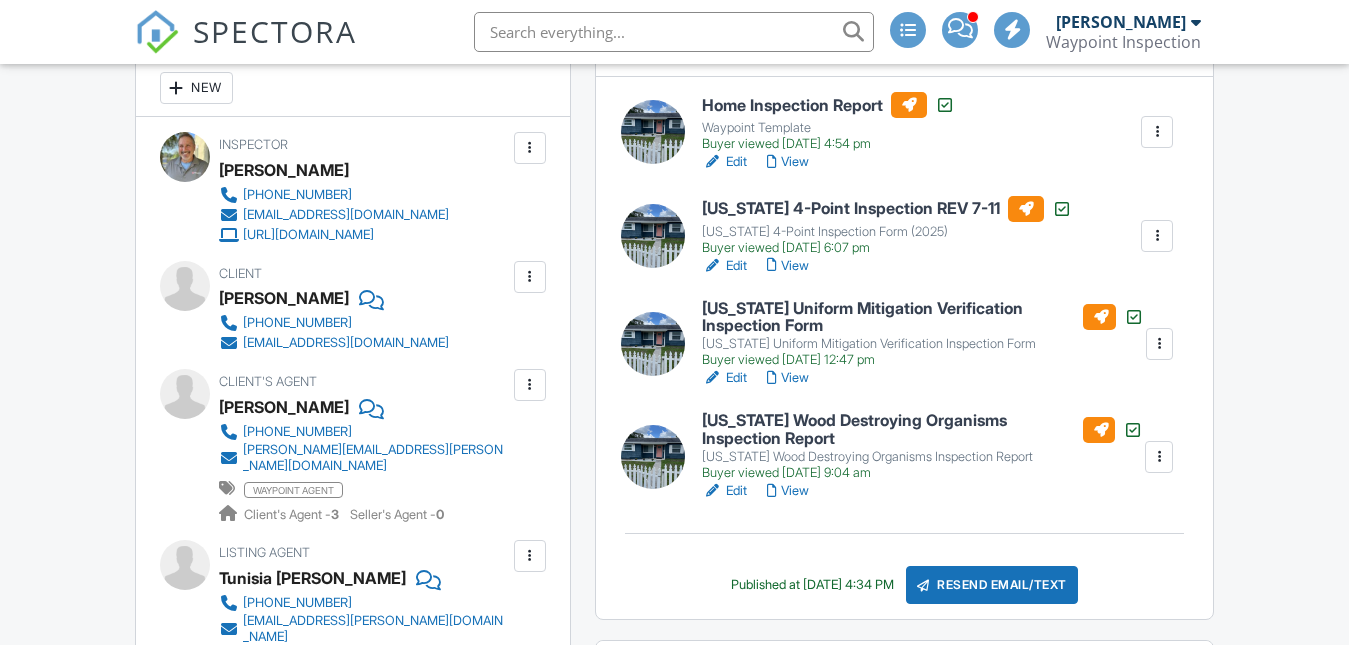 scroll, scrollTop: 500, scrollLeft: 0, axis: vertical 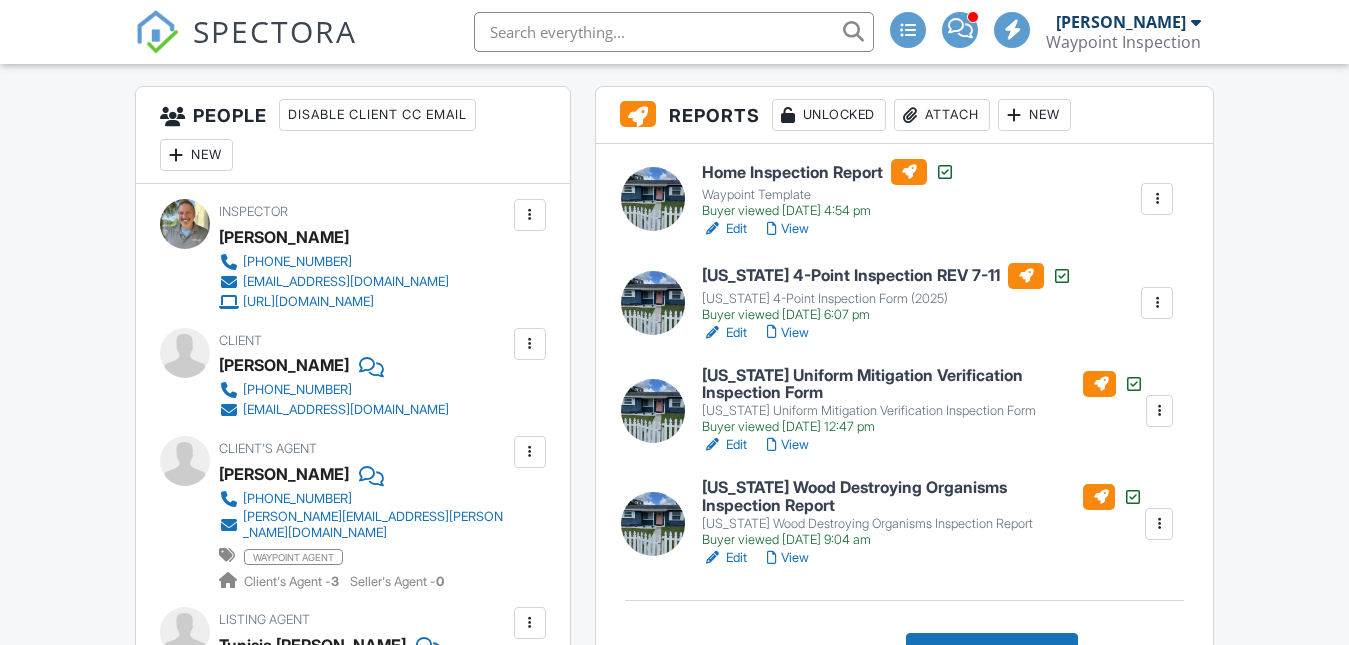 click on "View" at bounding box center (788, 333) 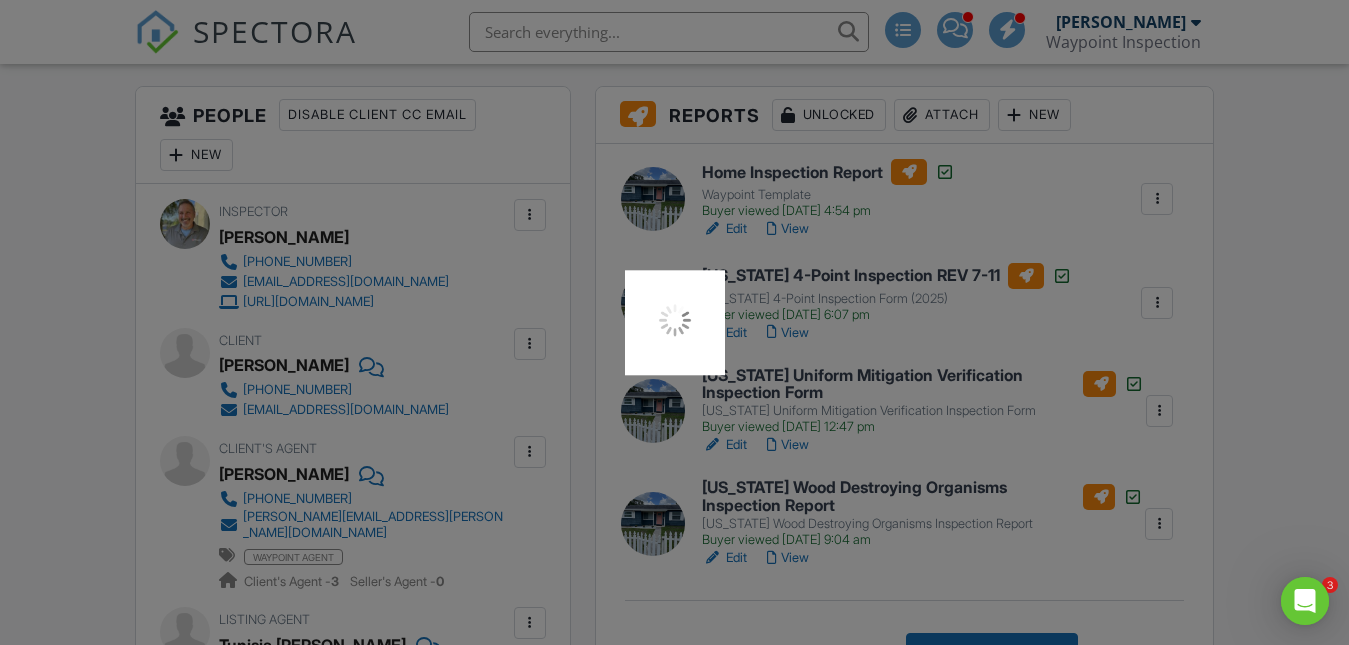 scroll, scrollTop: 0, scrollLeft: 0, axis: both 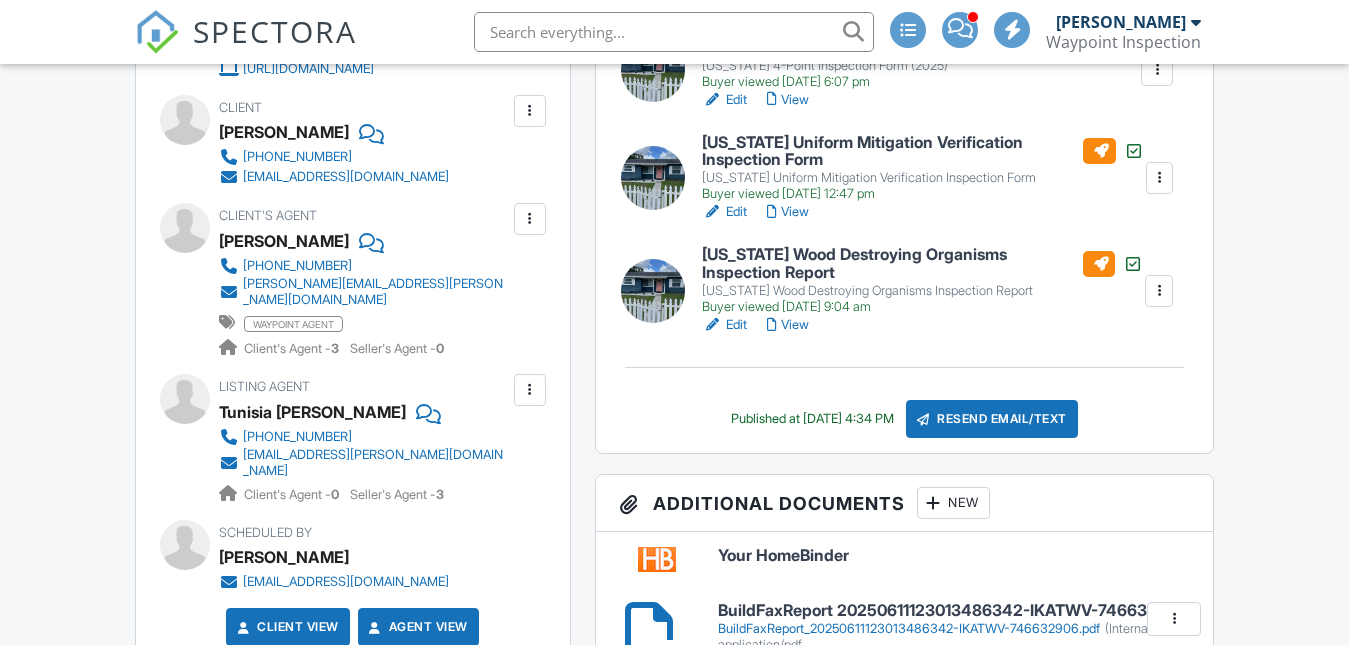 click on "Resend Email/Text" at bounding box center (992, 419) 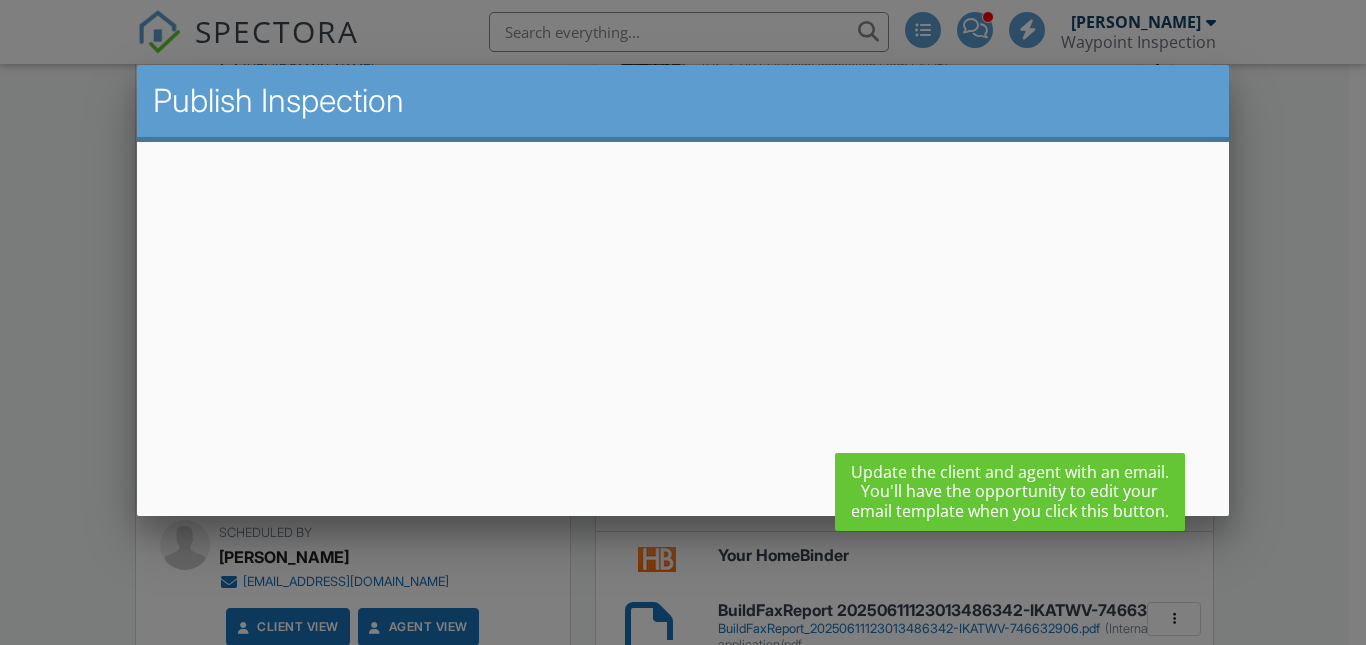 scroll, scrollTop: 0, scrollLeft: 0, axis: both 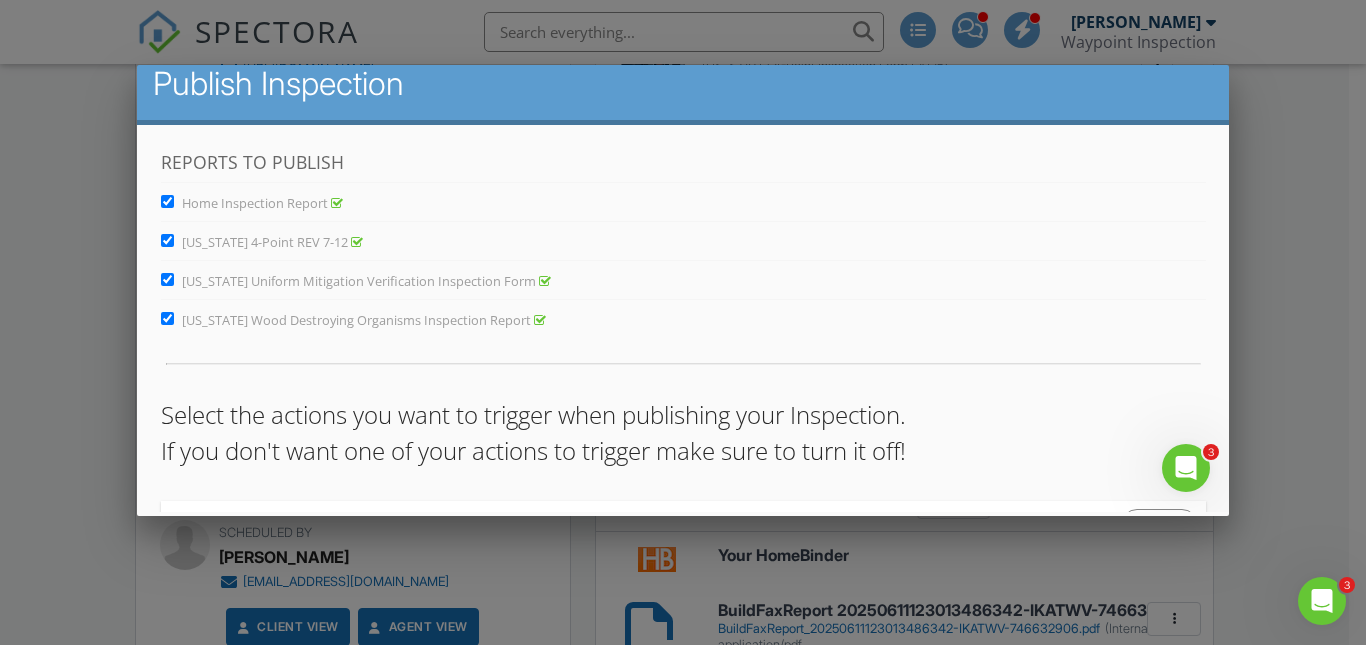 click on "[US_STATE] Uniform Mitigation Verification Inspection Form" at bounding box center [166, 278] 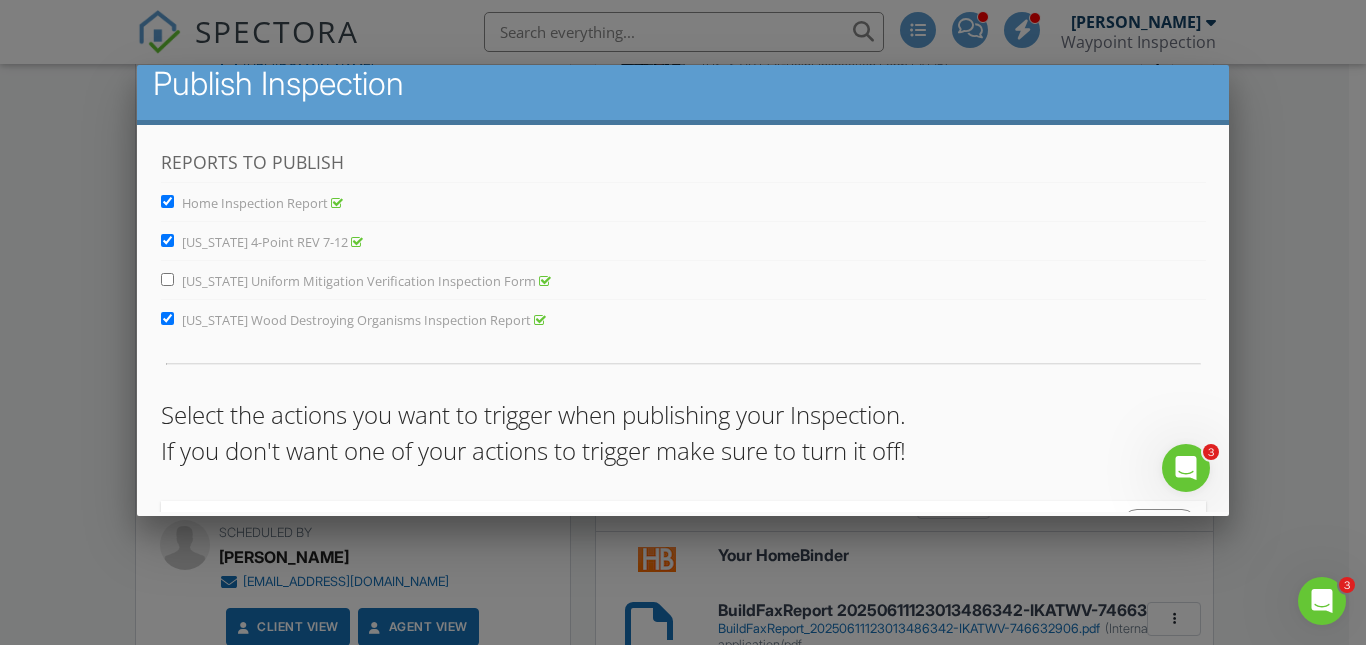 click on "[US_STATE] Wood Destroying Organisms Inspection Report" at bounding box center [166, 317] 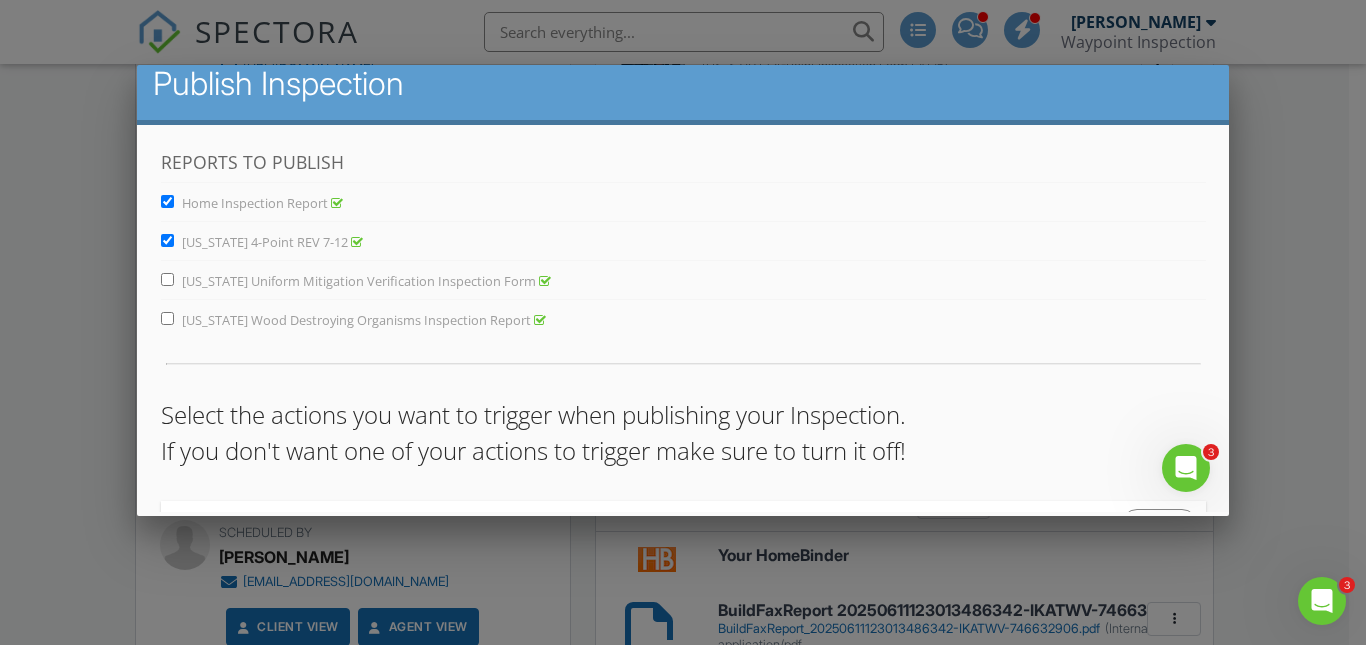 click on "Home Inspection Report" at bounding box center (166, 200) 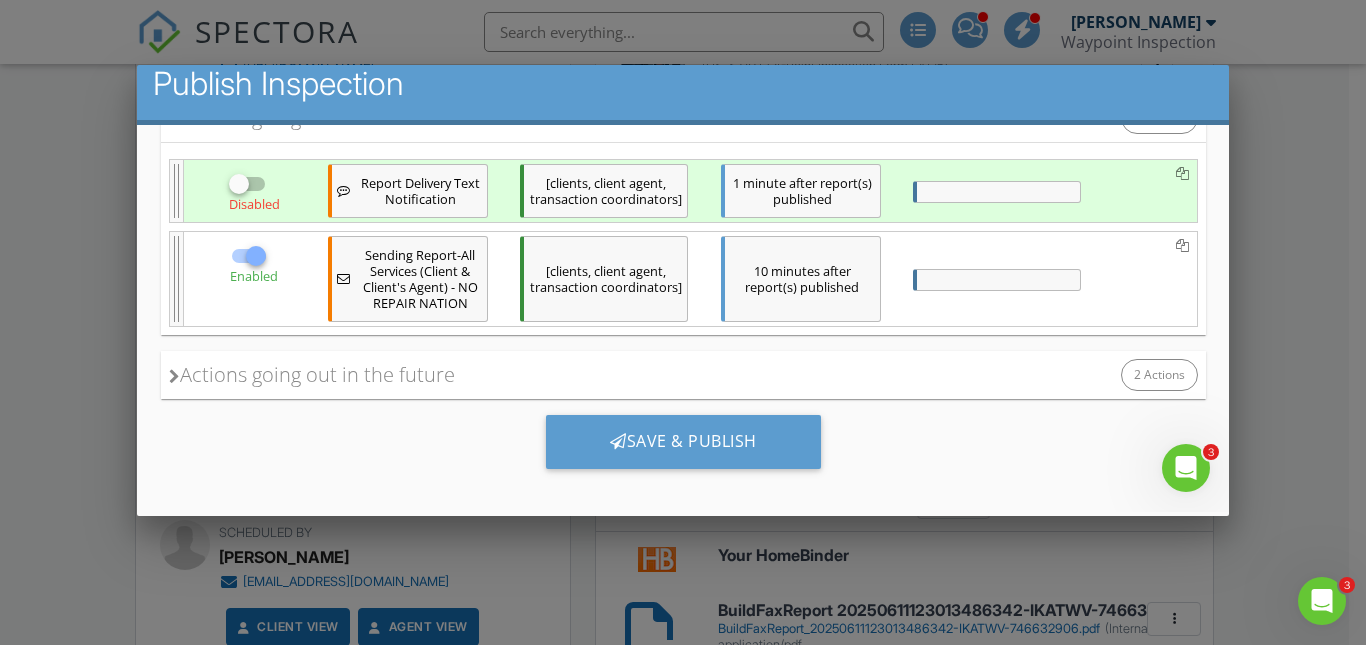 scroll, scrollTop: 435, scrollLeft: 0, axis: vertical 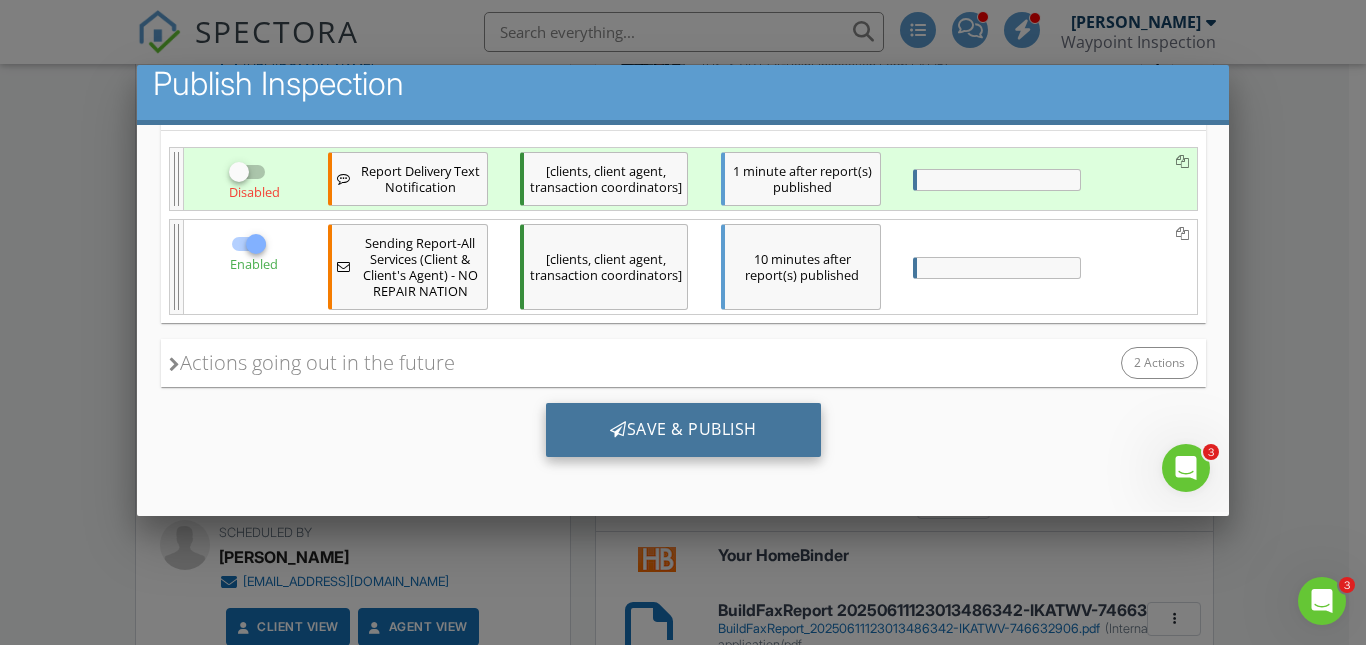 click on "Save & Publish" at bounding box center [682, 429] 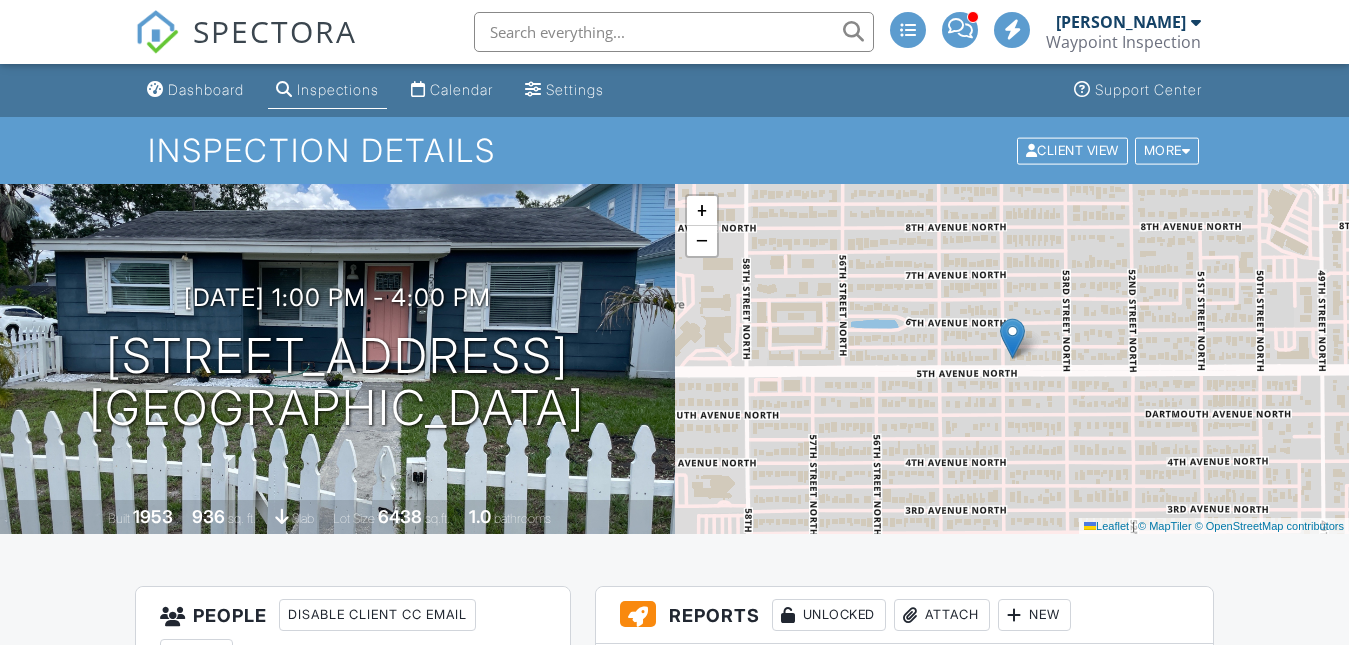 scroll, scrollTop: 0, scrollLeft: 0, axis: both 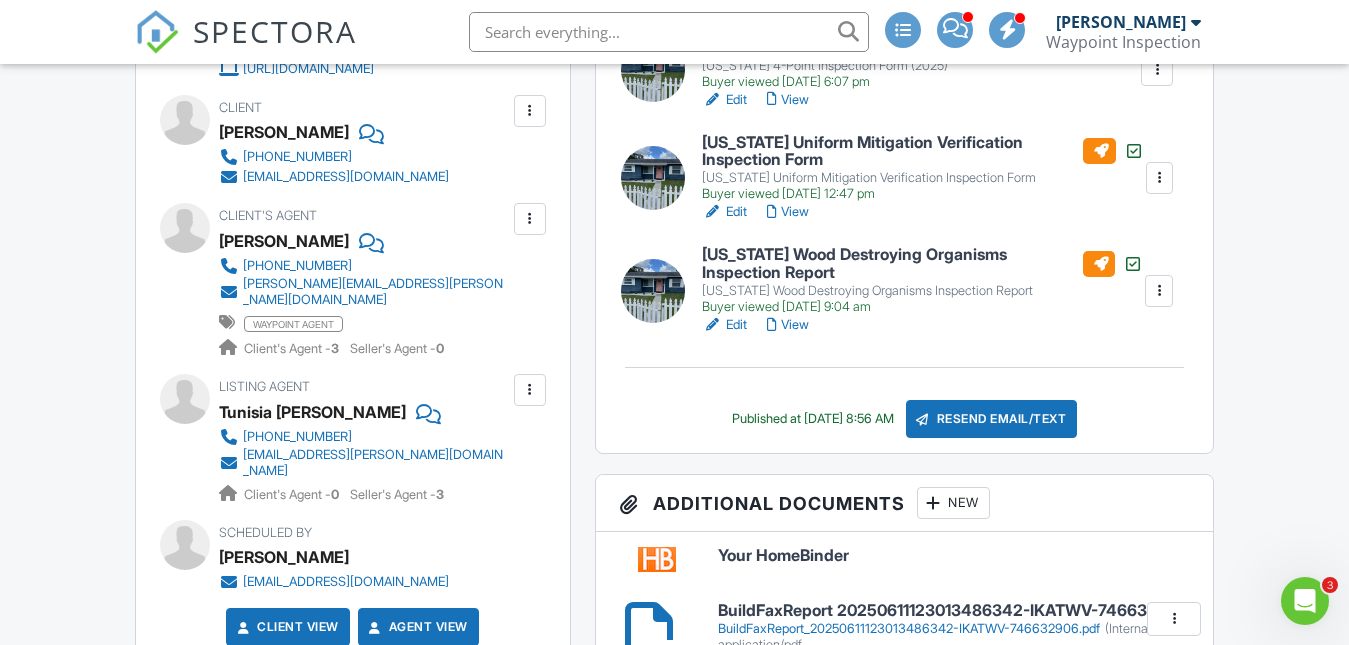 drag, startPoint x: 766, startPoint y: 220, endPoint x: 750, endPoint y: 204, distance: 22.627417 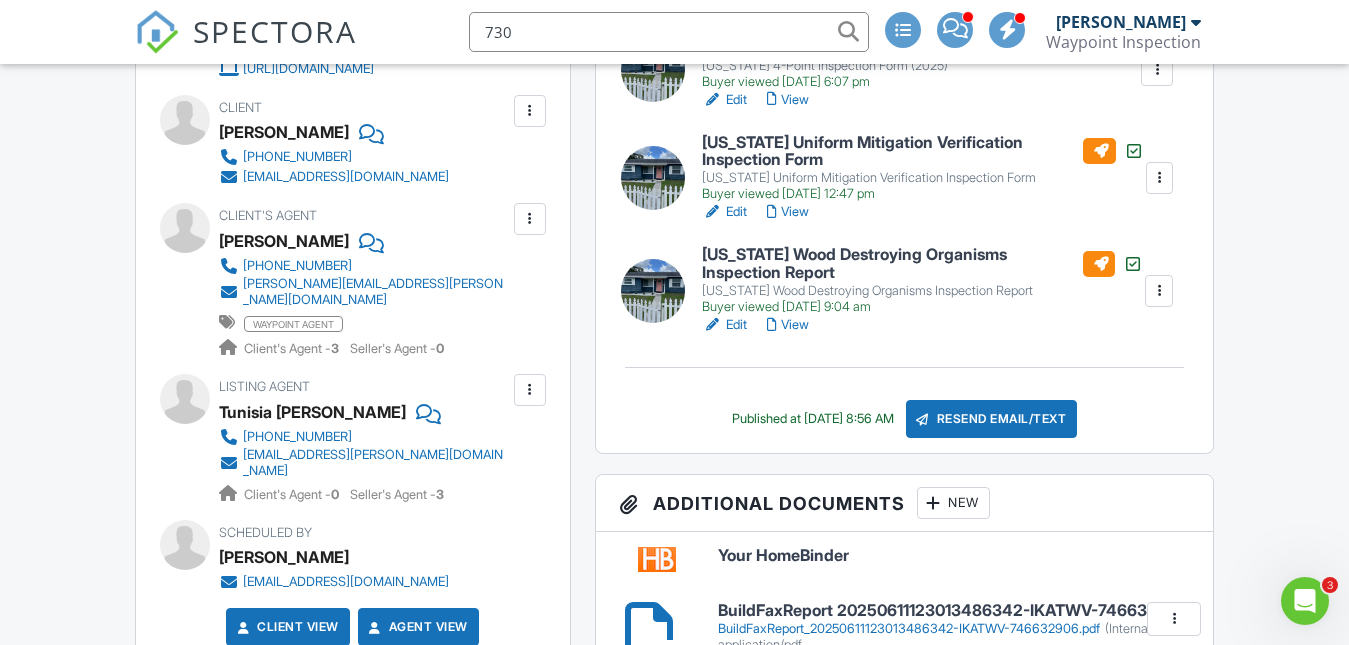 type on "7301" 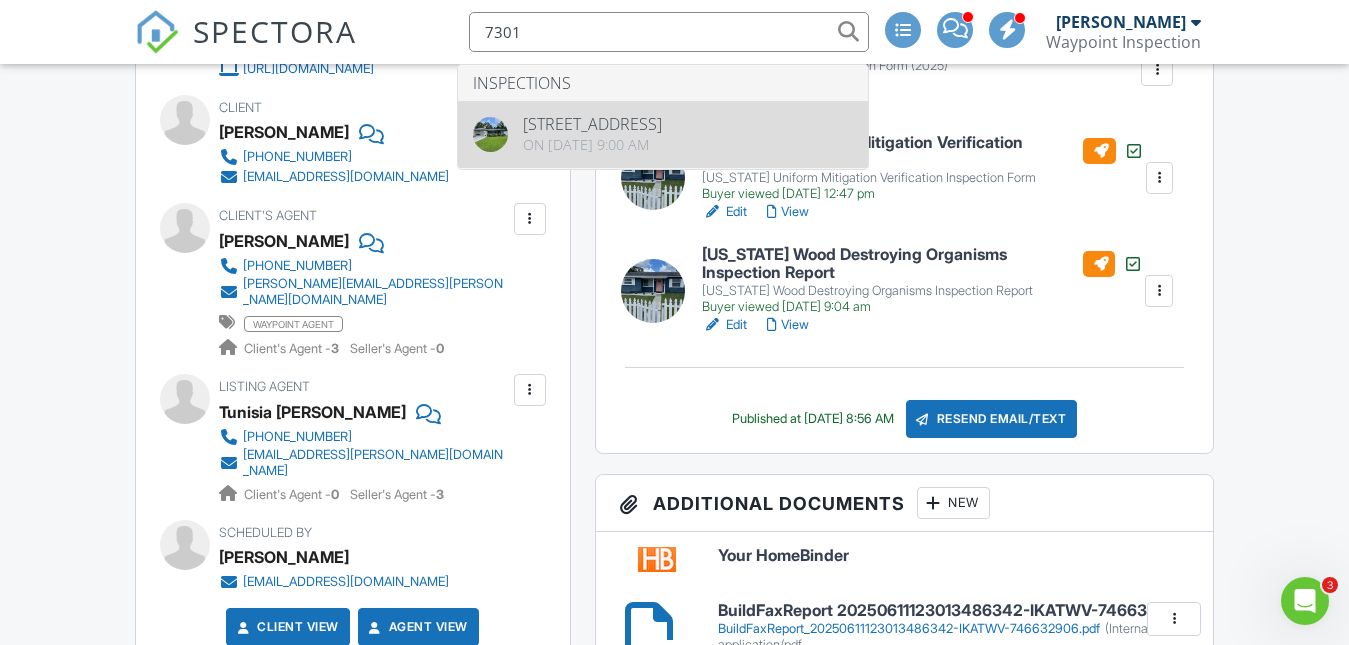 type 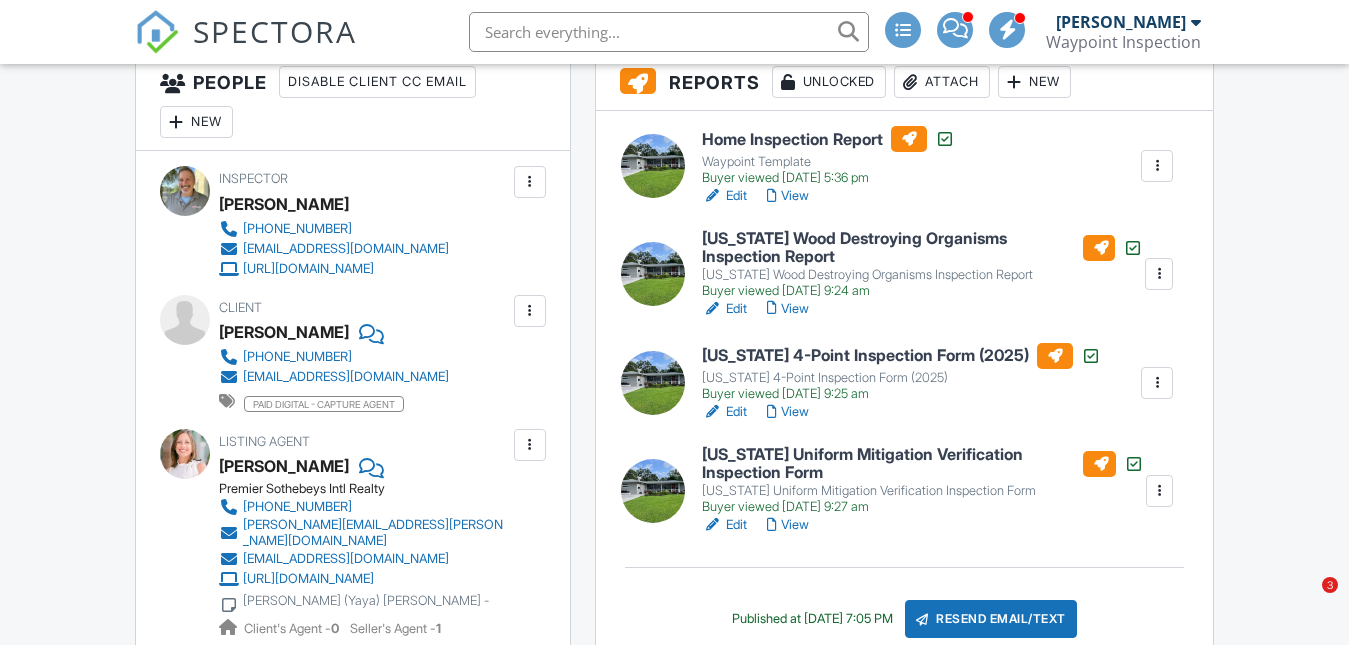 scroll, scrollTop: 533, scrollLeft: 0, axis: vertical 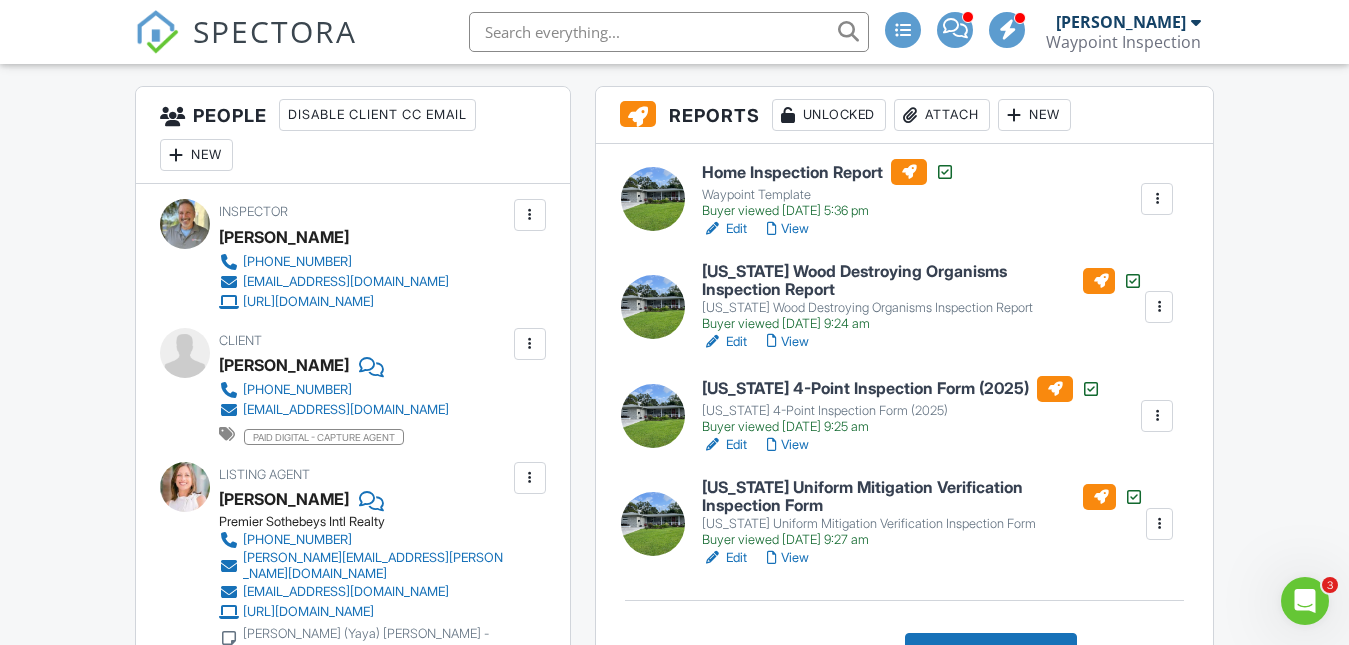 click on "Edit" at bounding box center (724, 445) 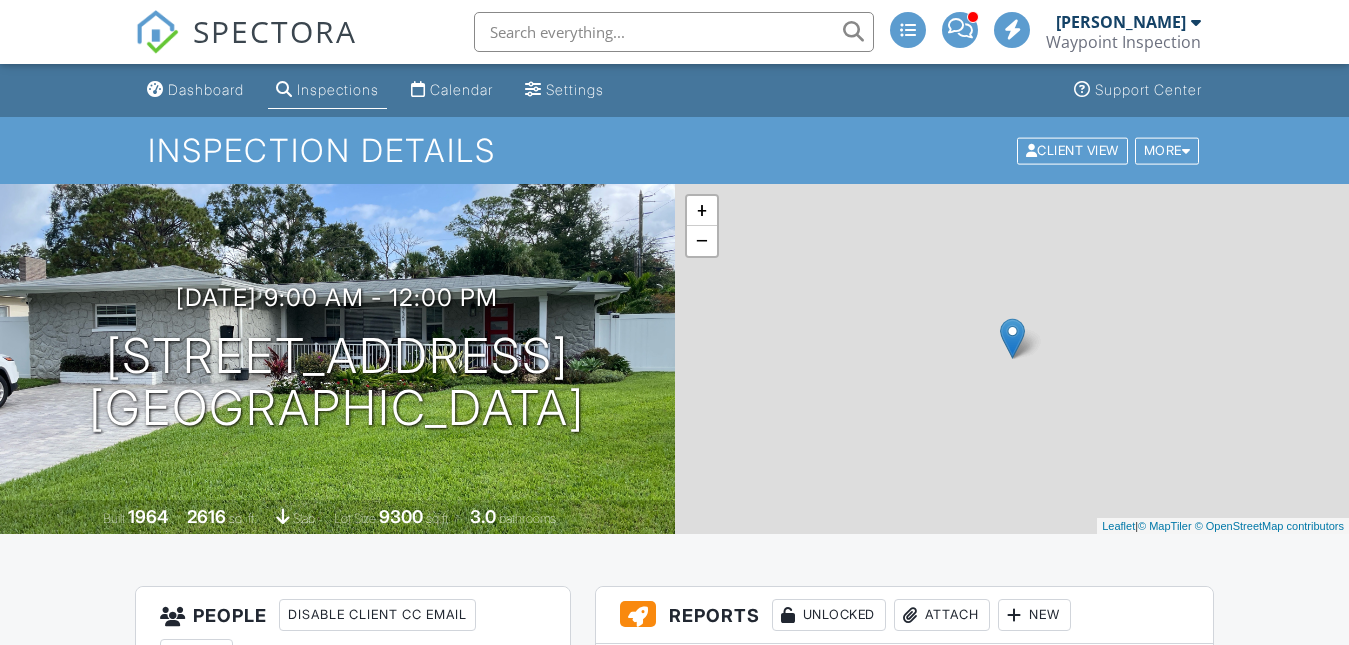 scroll, scrollTop: 0, scrollLeft: 0, axis: both 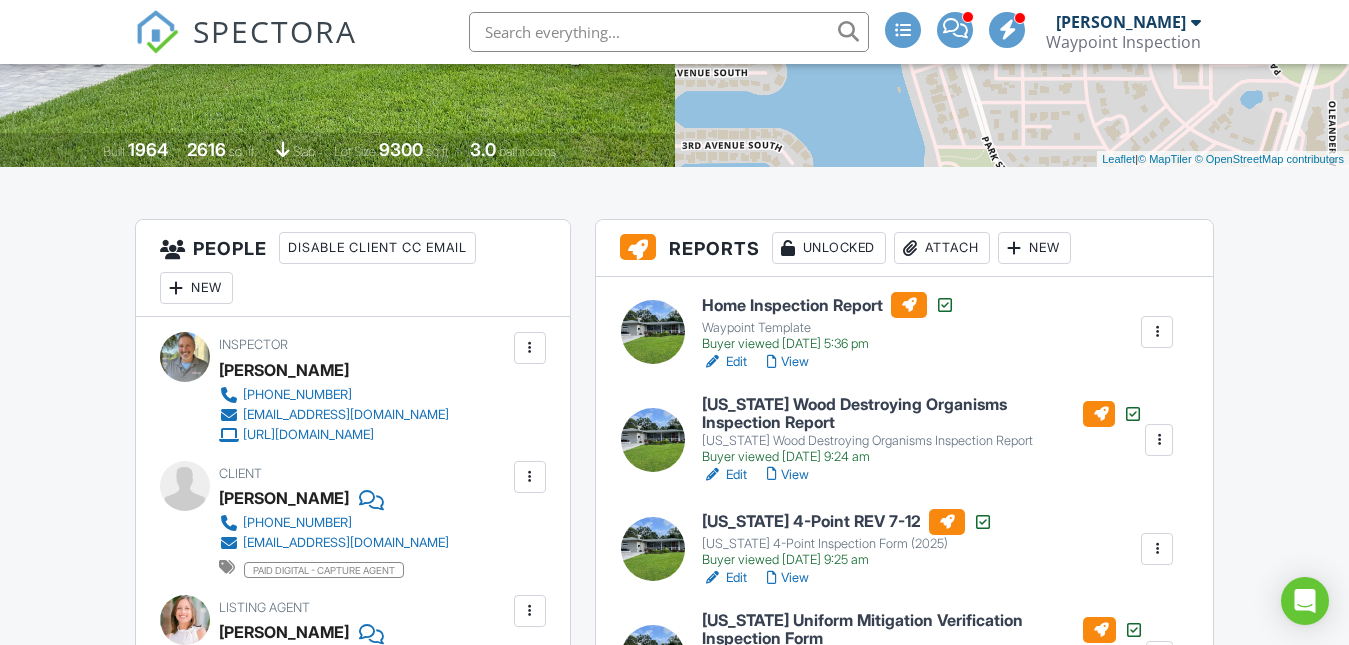 click on "View" at bounding box center [788, 362] 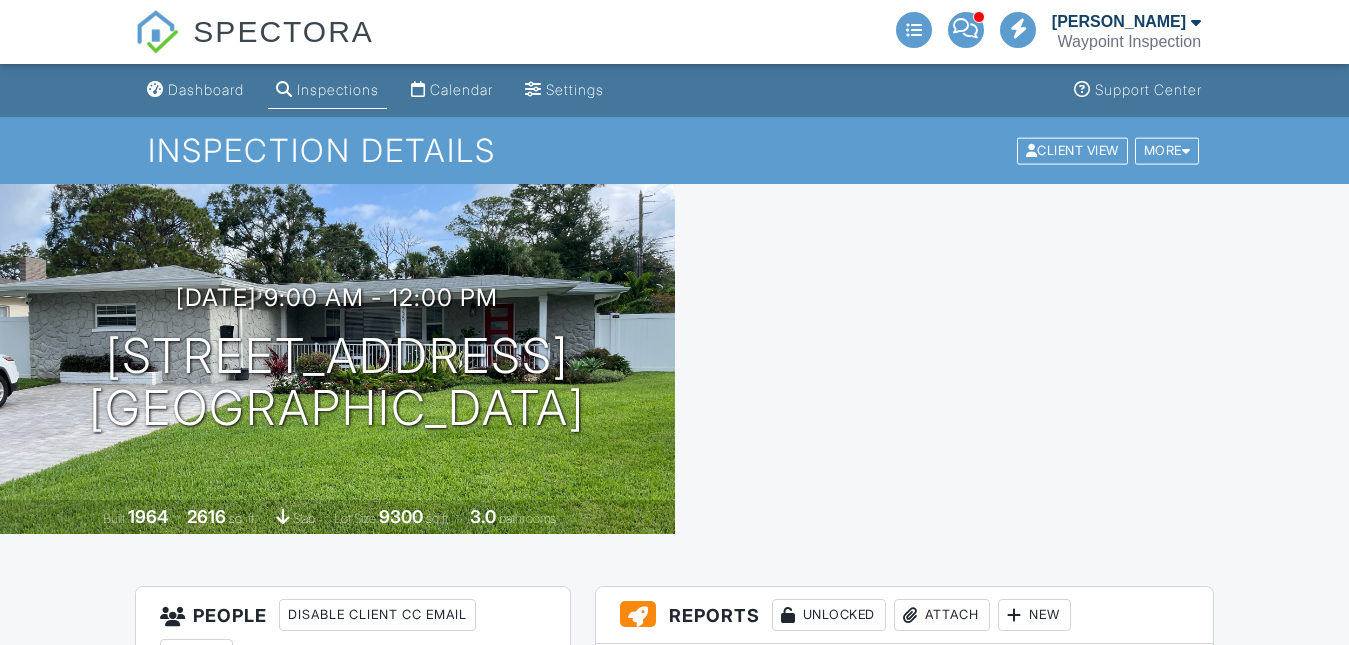 scroll, scrollTop: 509, scrollLeft: 0, axis: vertical 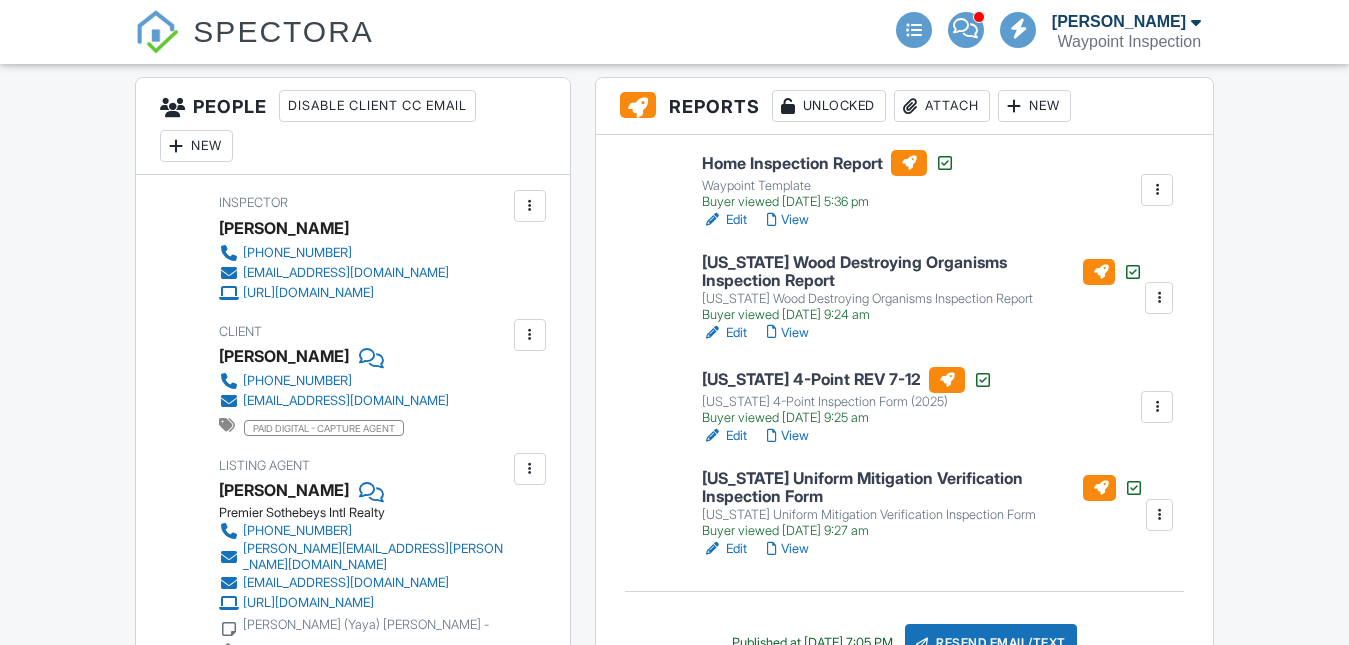 click on "Home Inspection Report
Waypoint Template
Buyer viewed [DATE]  5:36 pm
Edit
View
Copy
Reinspection Report
View Log
RRB Log
[GEOGRAPHIC_DATA]
[US_STATE] Wood Destroying Organisms Inspection Report
[US_STATE] Wood Destroying Organisms Inspection Report
Buyer viewed [DATE]  9:24 am
Edit
View
Copy
Reinspection Report
View Log
RRB Log
[GEOGRAPHIC_DATA]
[US_STATE] 4-Point REV 7-12
[US_STATE] 4-Point Inspection Form (2025)
Buyer viewed [DATE]  9:25 am
Edit
View
Copy
Reinspection Report
View Log
RRB Log
[GEOGRAPHIC_DATA]
[US_STATE] Uniform Mitigation Verification Inspection Form
[US_STATE] Uniform Mitigation Verification Inspection Form
Buyer viewed [DATE]  9:27 am
Edit
View
Copy" at bounding box center (905, 406) 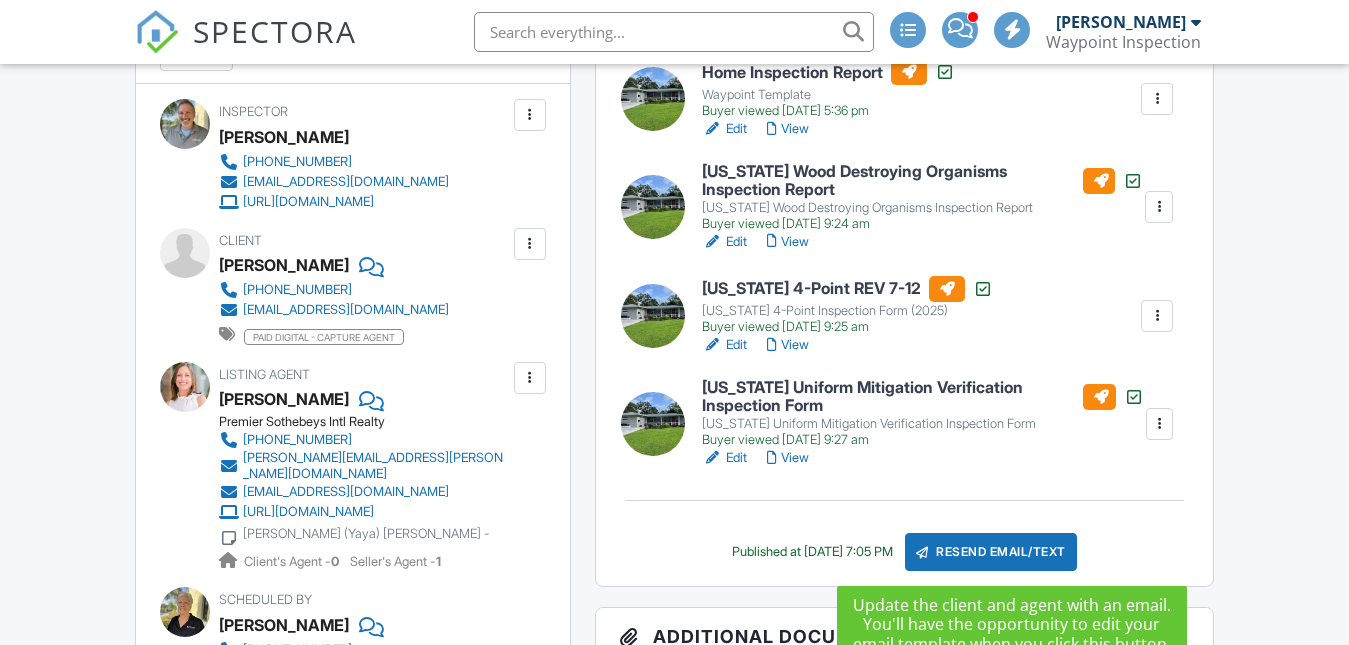 scroll, scrollTop: 600, scrollLeft: 0, axis: vertical 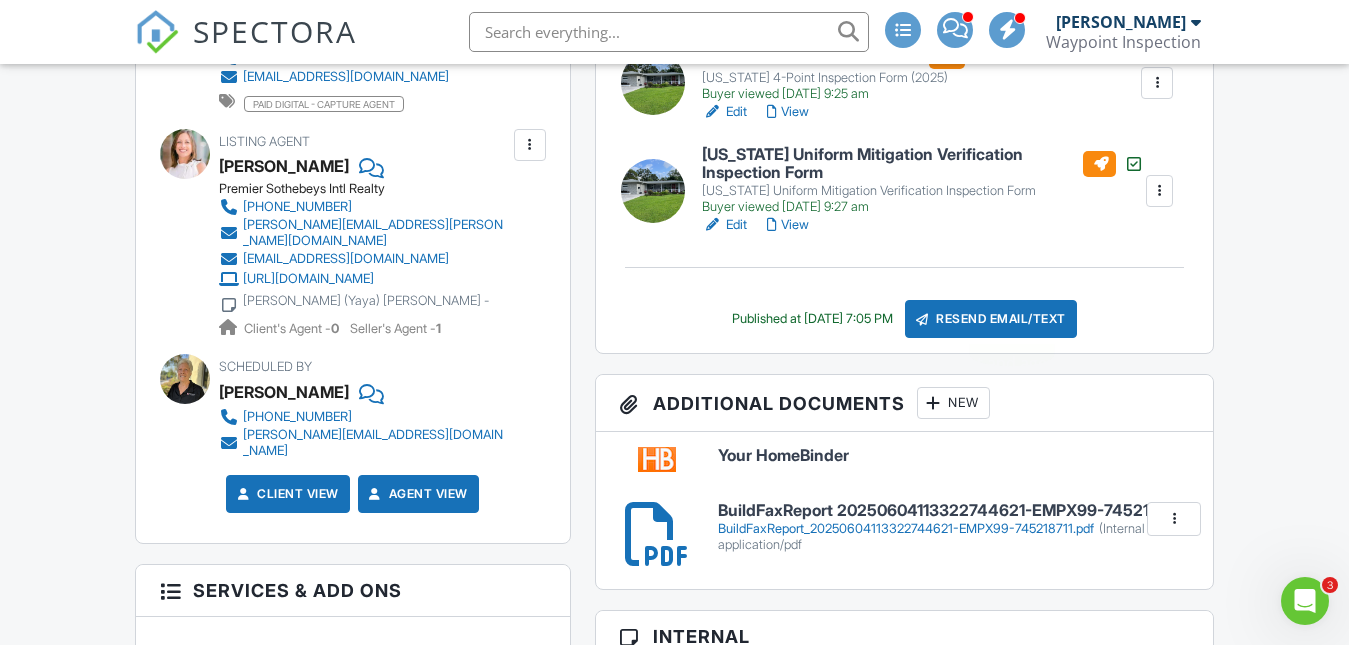 click on "Resend Email/Text" at bounding box center (991, 319) 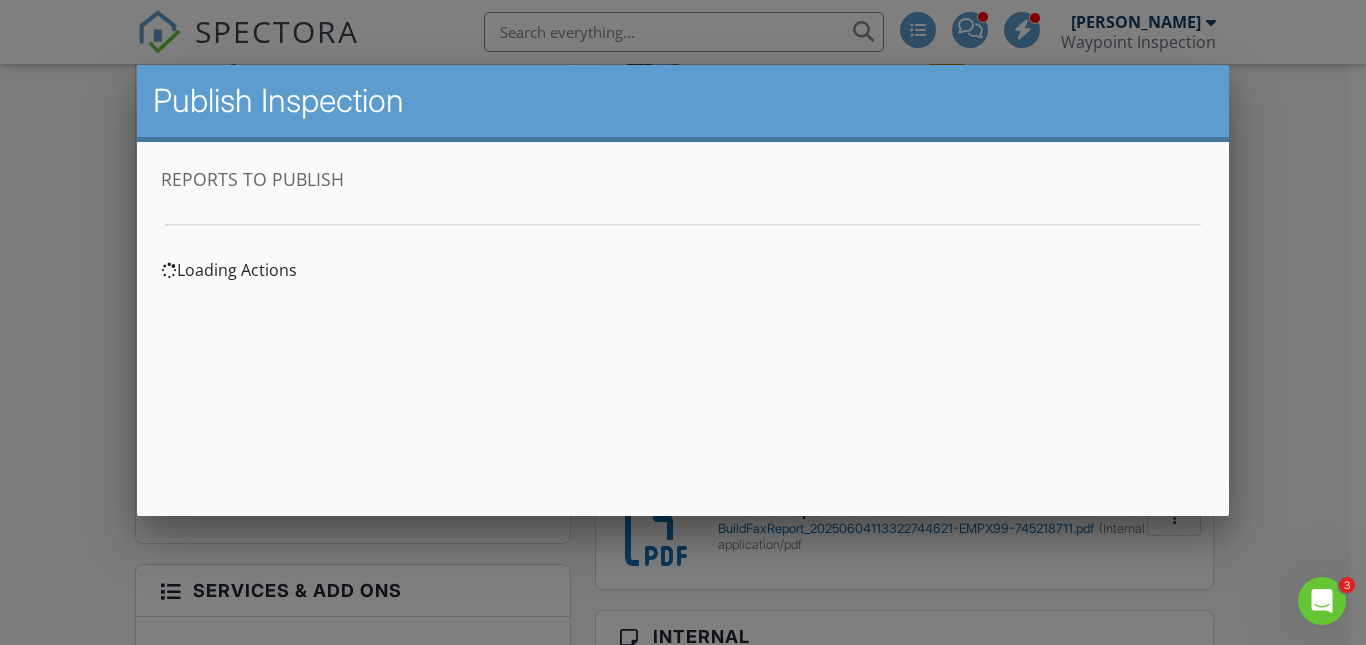 scroll, scrollTop: 0, scrollLeft: 0, axis: both 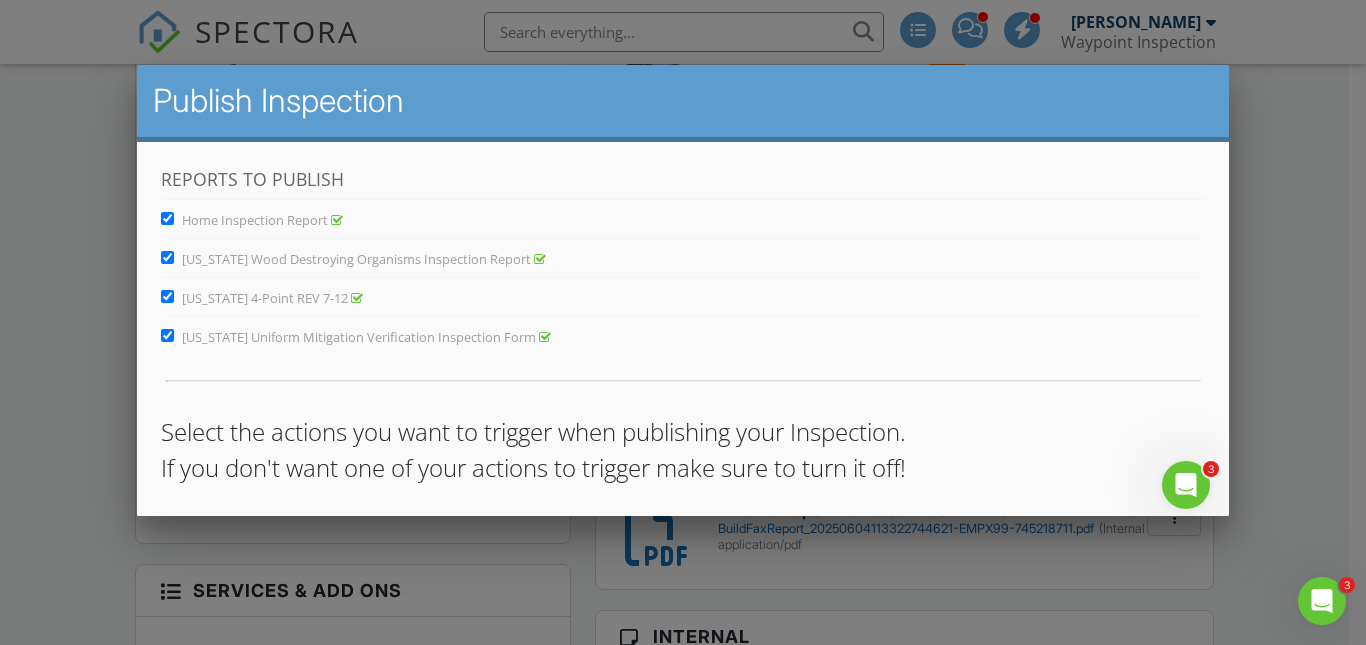 click on "[US_STATE] Wood Destroying Organisms Inspection Report" at bounding box center (166, 256) 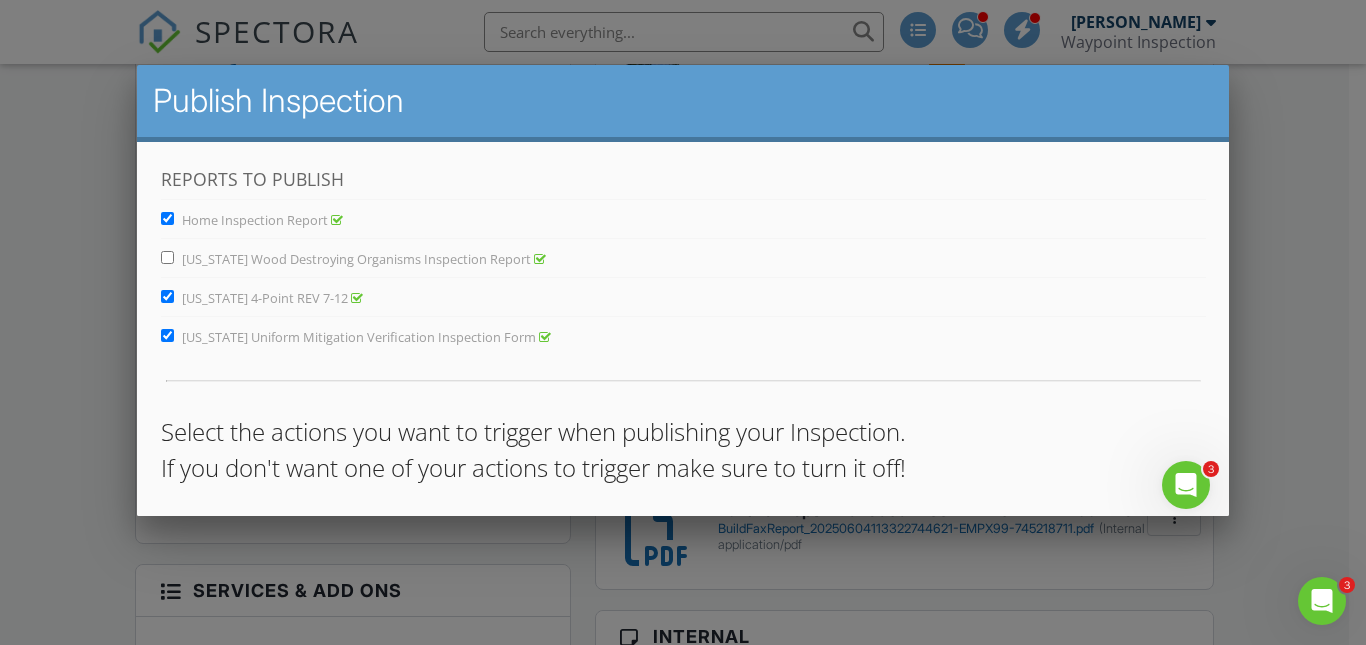 click on "Home Inspection Report" at bounding box center [166, 217] 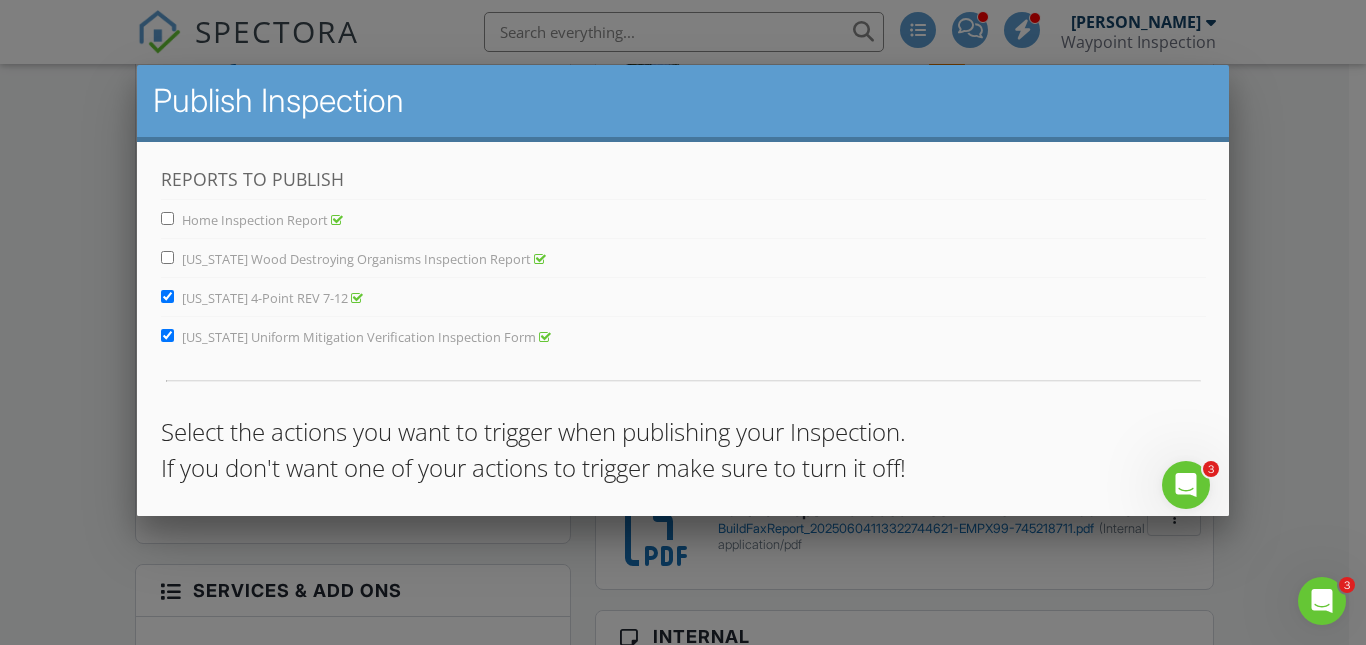 click on "[US_STATE] Uniform Mitigation Verification Inspection Form" at bounding box center (166, 334) 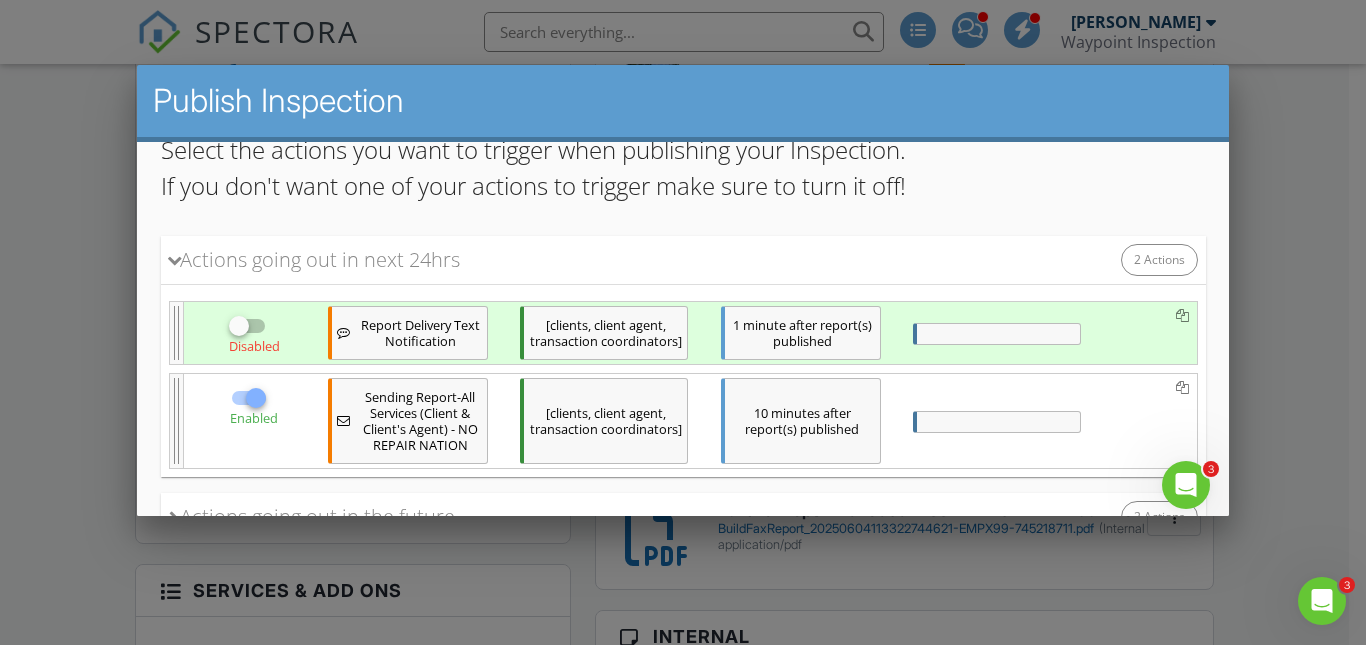 scroll, scrollTop: 433, scrollLeft: 0, axis: vertical 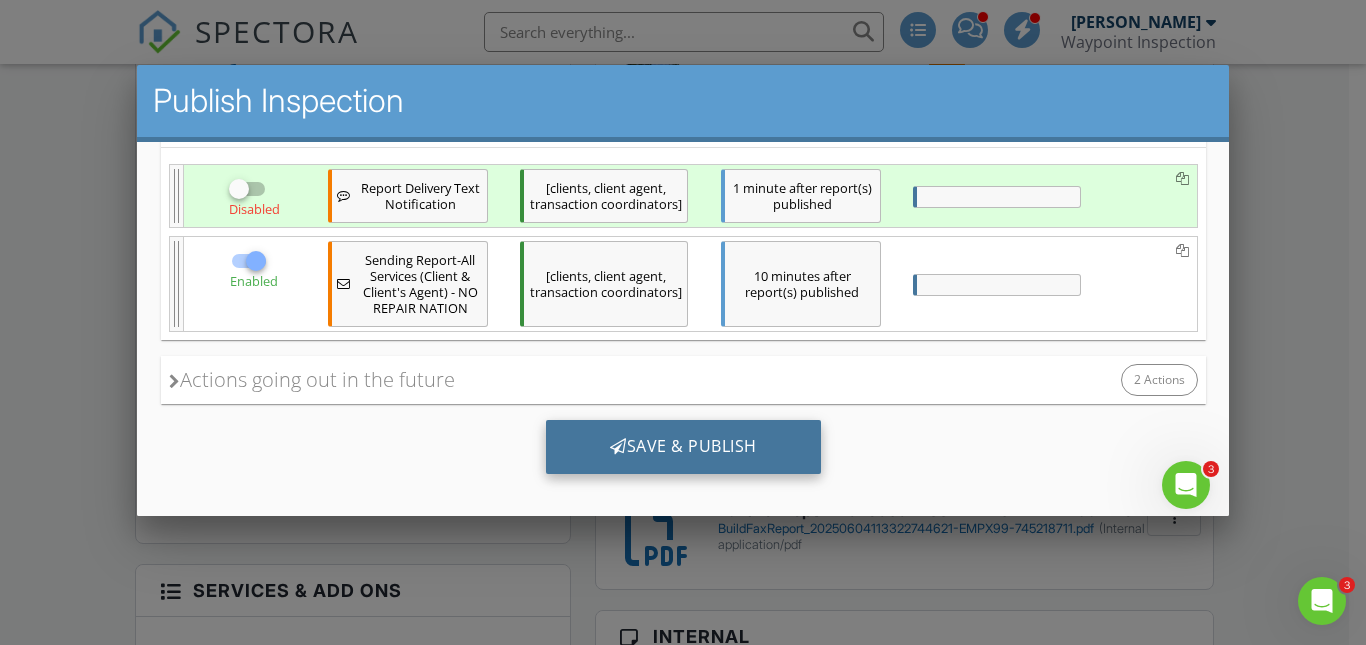 click on "Save & Publish" at bounding box center [682, 446] 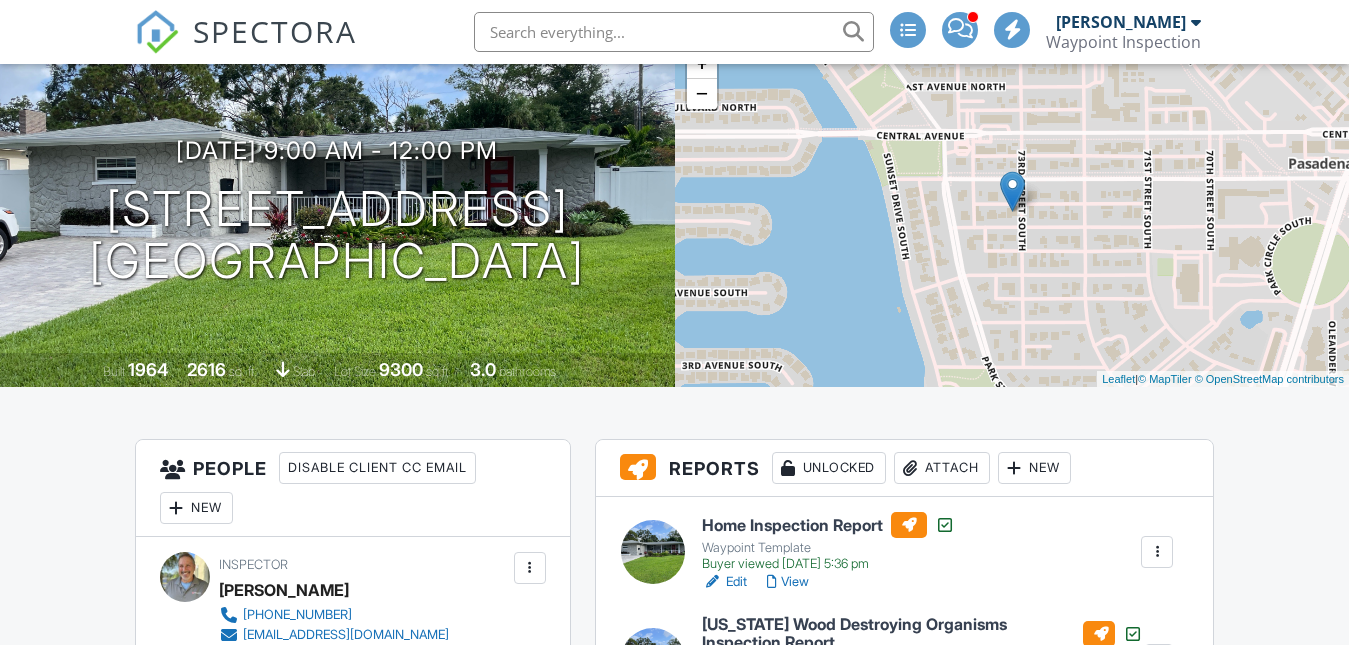 scroll, scrollTop: 500, scrollLeft: 0, axis: vertical 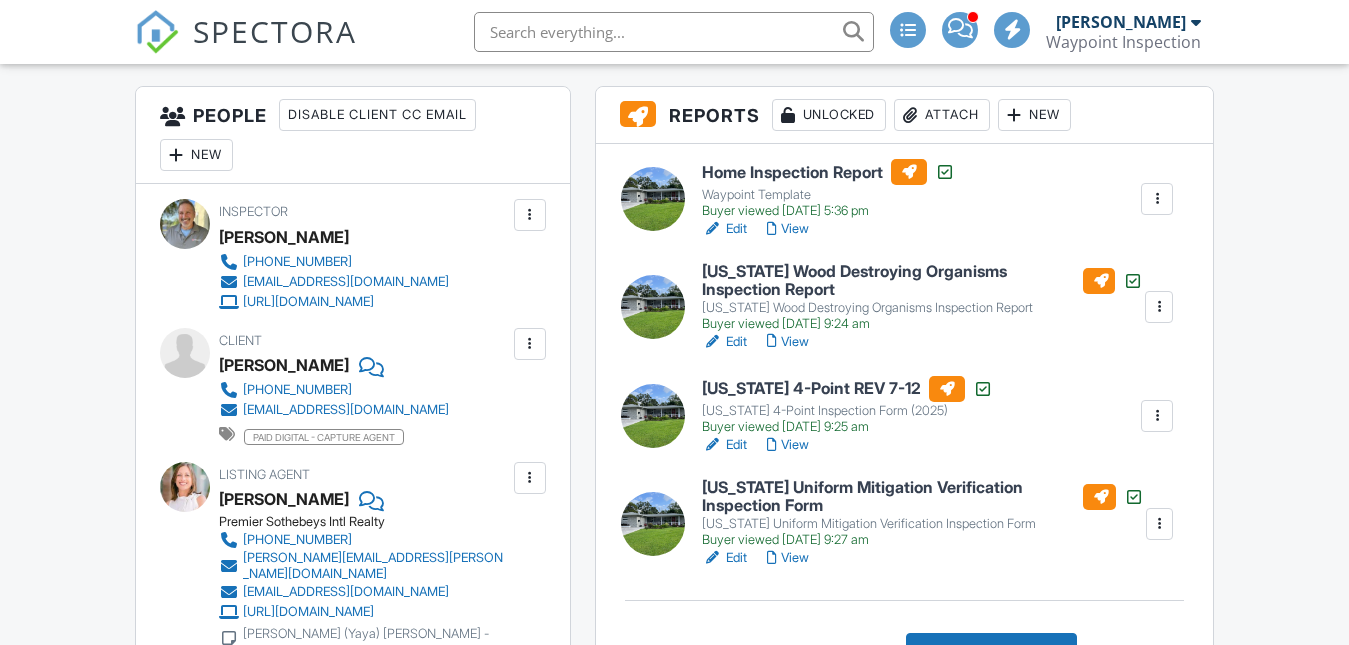 click on "Florida 4-Point REV 7-12" at bounding box center (847, 389) 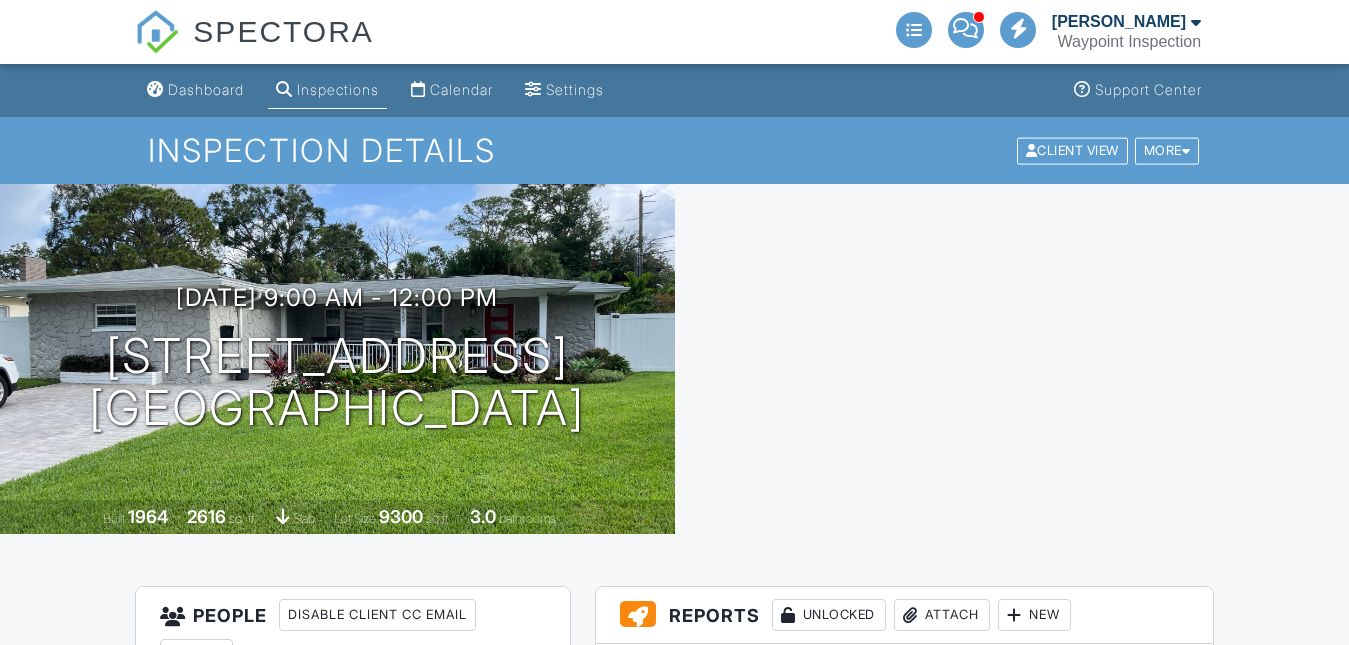 click on "Resend Email/Text" at bounding box center [992, 1152] 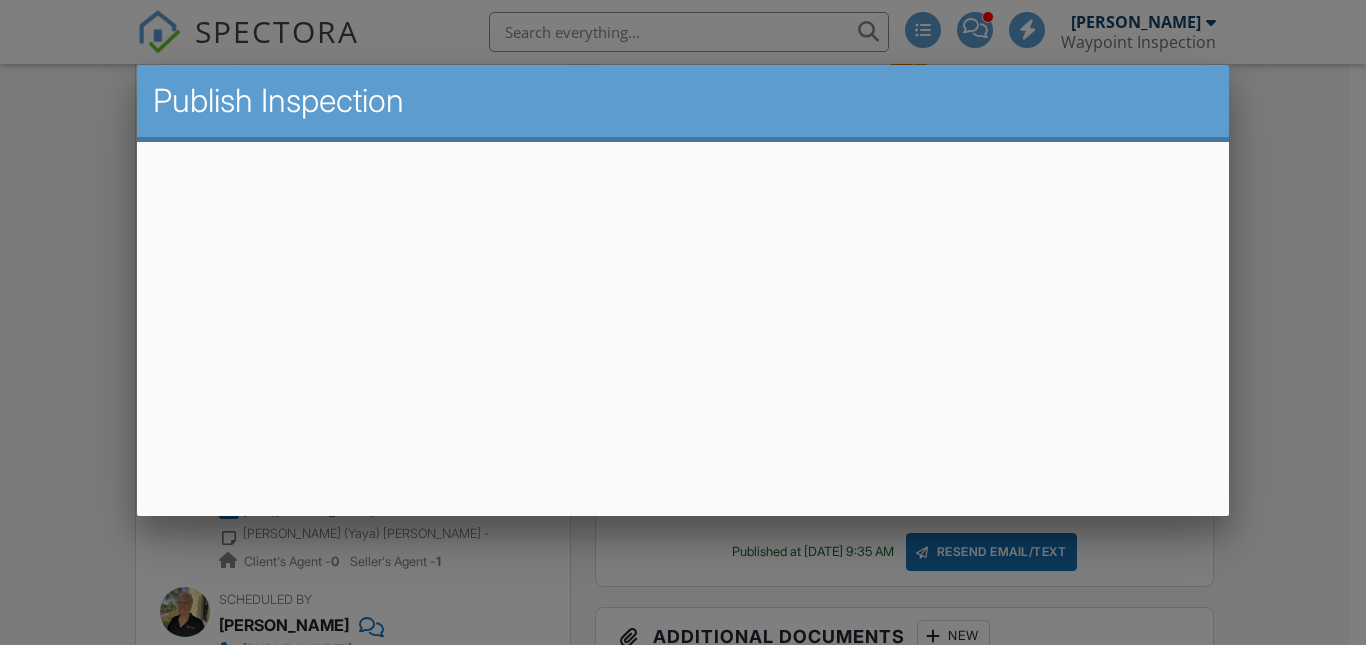 scroll, scrollTop: 600, scrollLeft: 0, axis: vertical 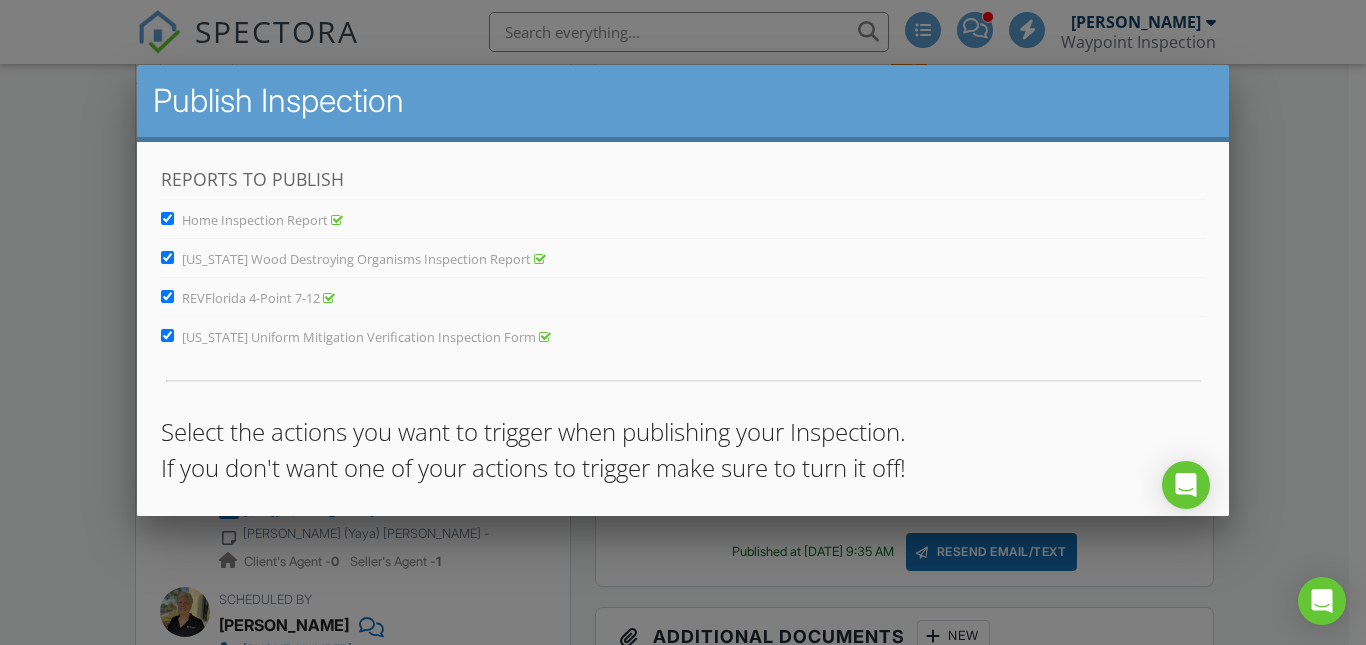 click on "[US_STATE] Uniform Mitigation Verification Inspection Form" at bounding box center [166, 334] 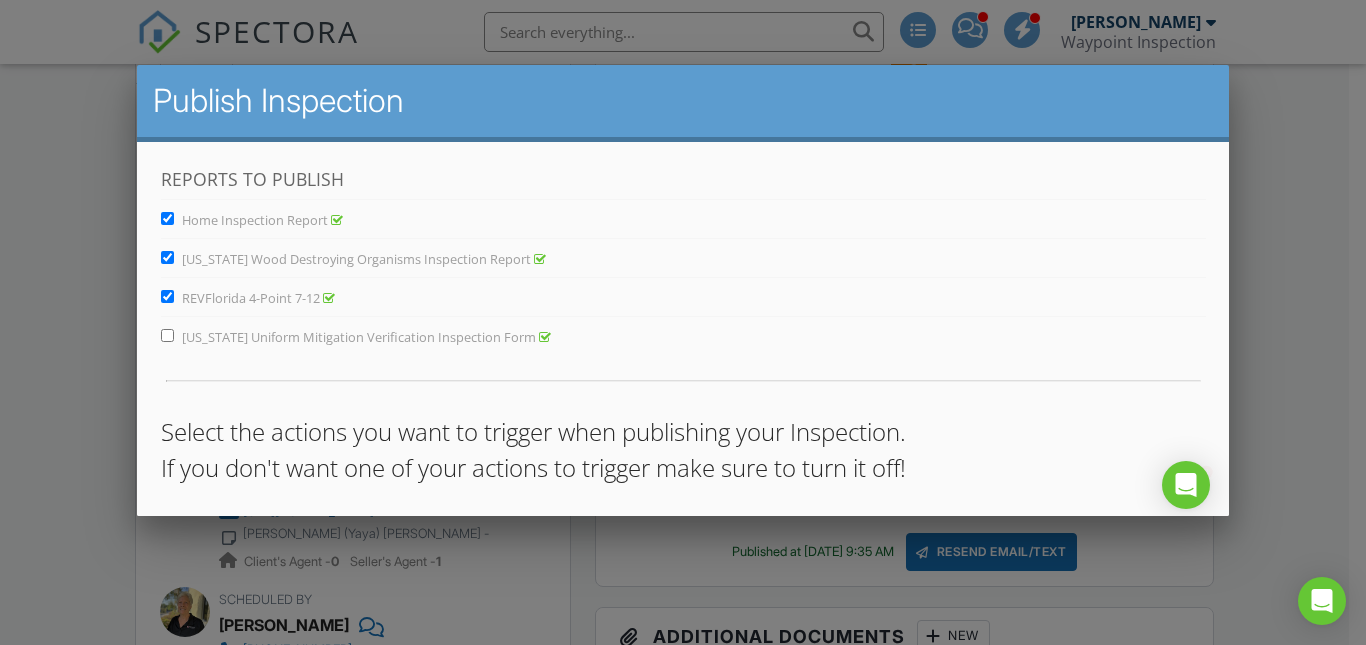 scroll, scrollTop: 0, scrollLeft: 0, axis: both 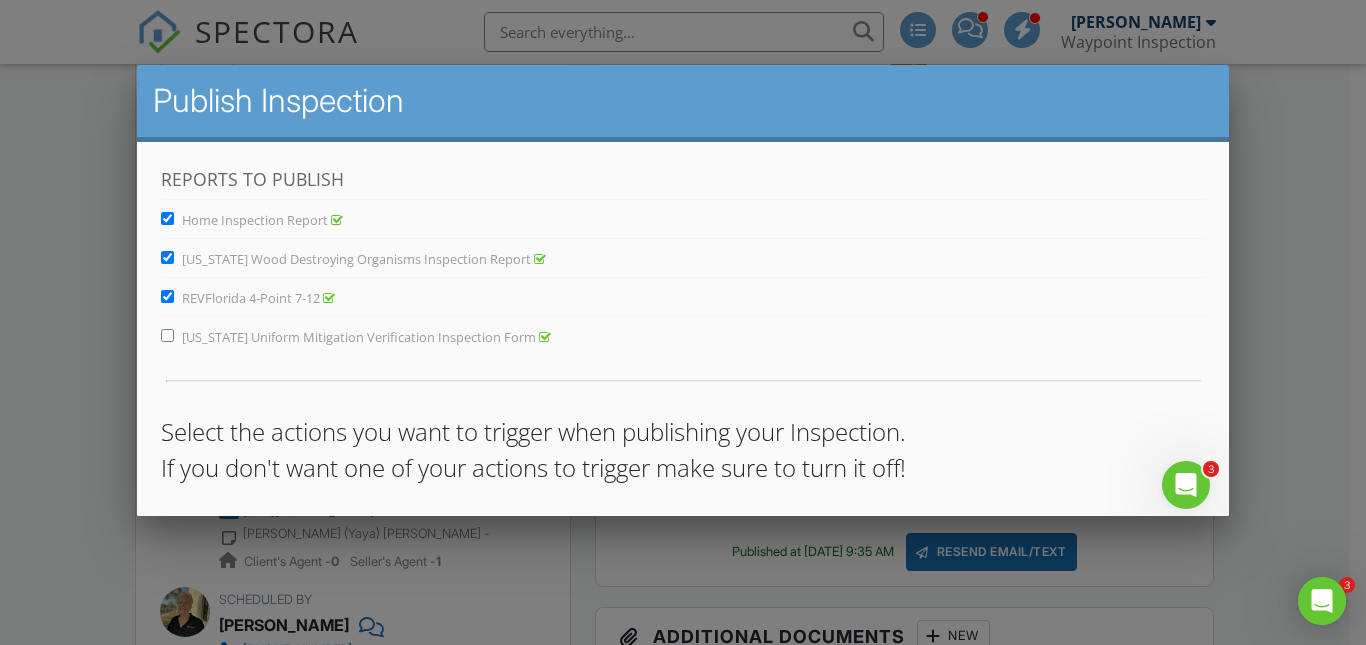 click on "[US_STATE] Wood Destroying Organisms Inspection Report" at bounding box center (166, 256) 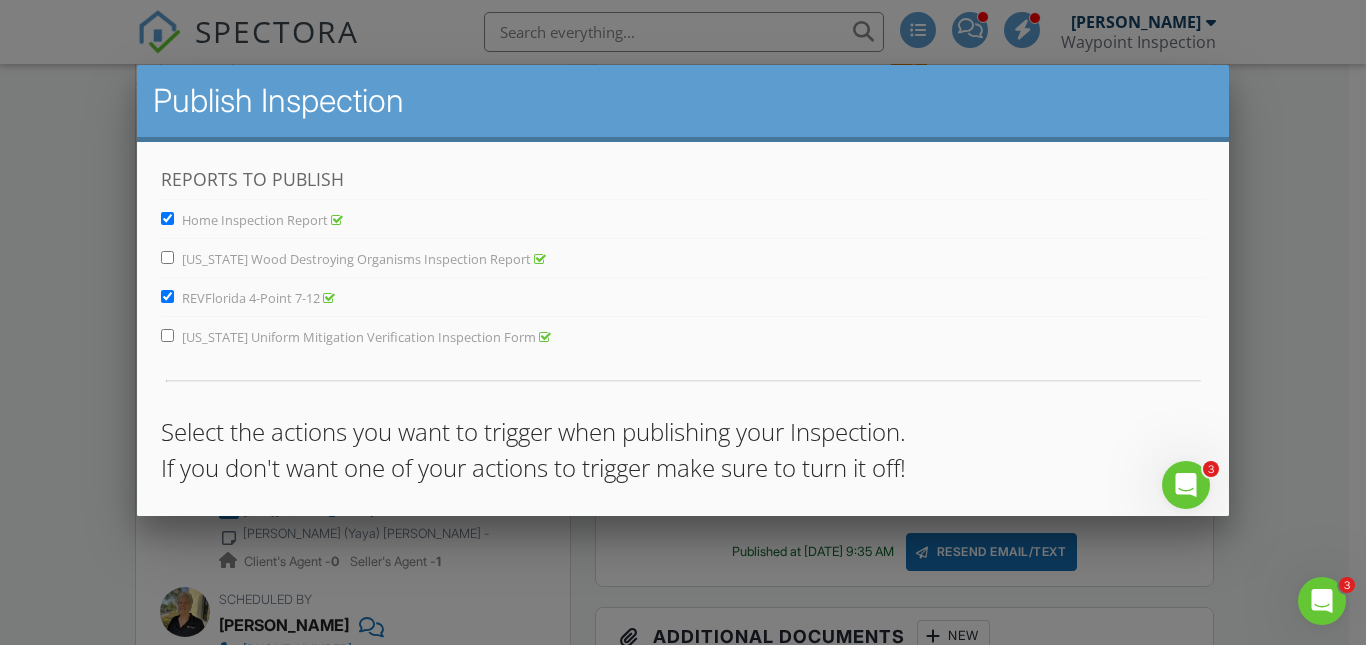 click on "Home Inspection Report" at bounding box center (166, 217) 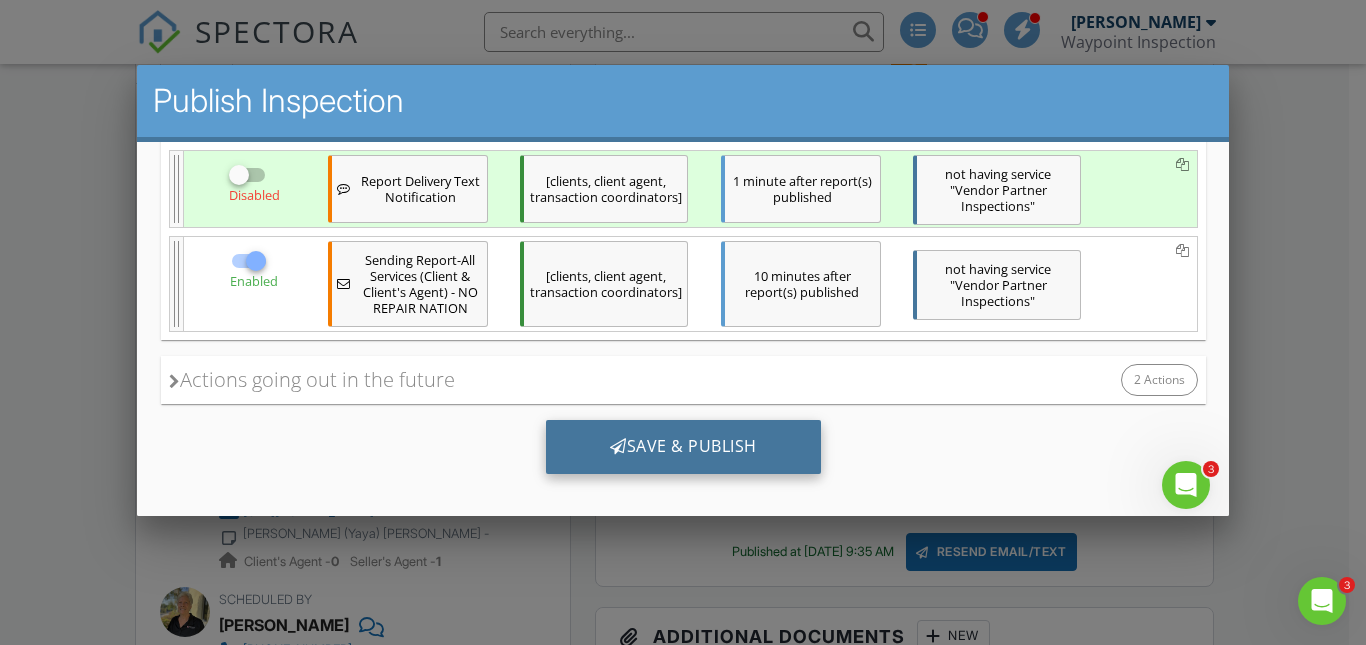 scroll, scrollTop: 435, scrollLeft: 0, axis: vertical 